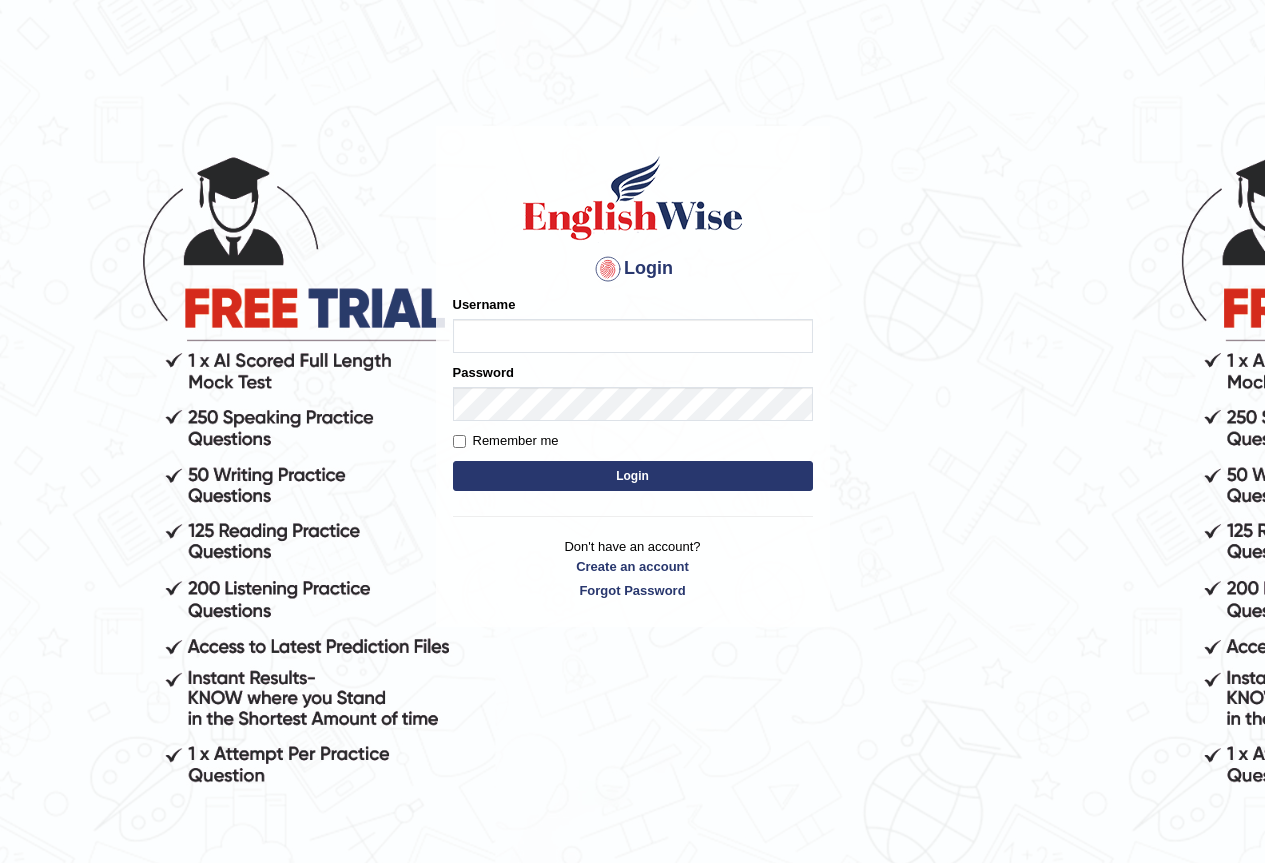 scroll, scrollTop: 0, scrollLeft: 0, axis: both 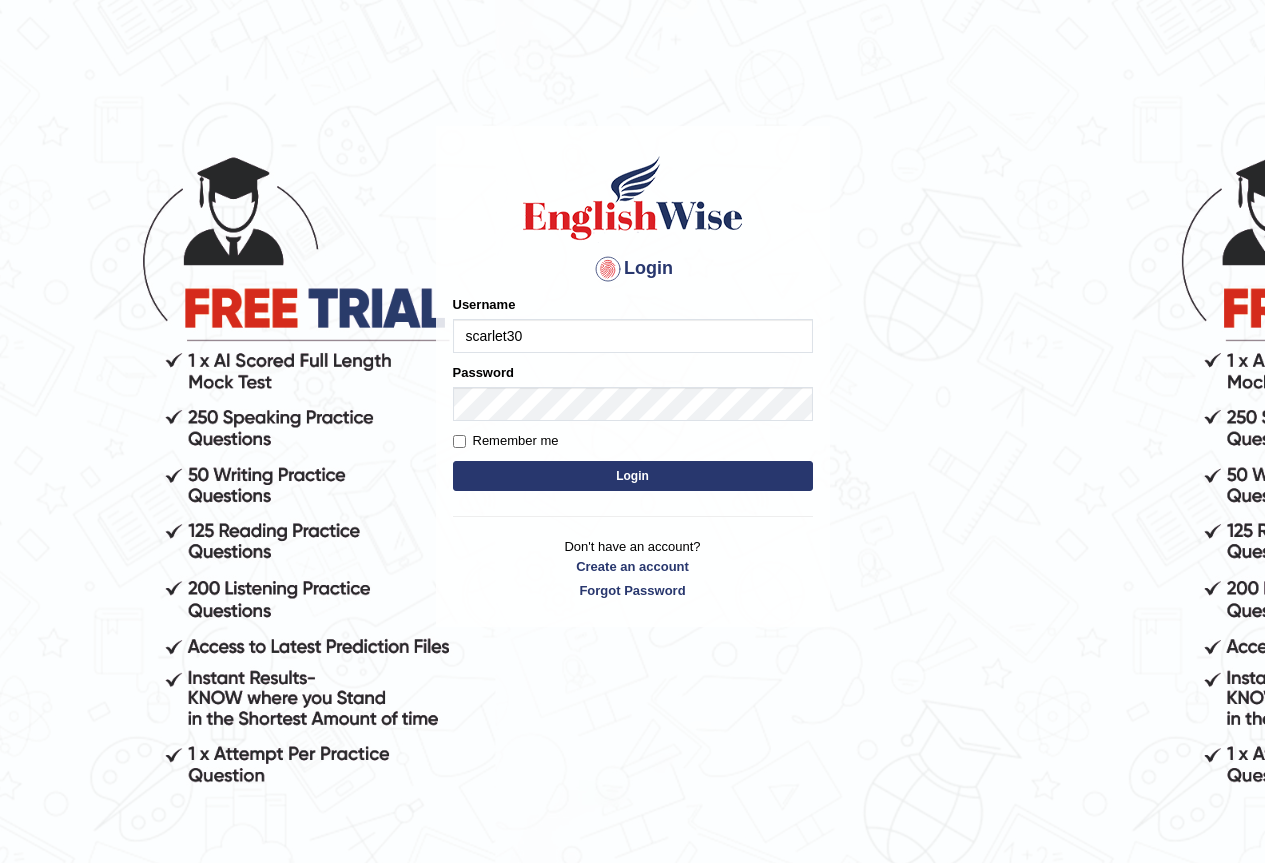 type on "scarlet30" 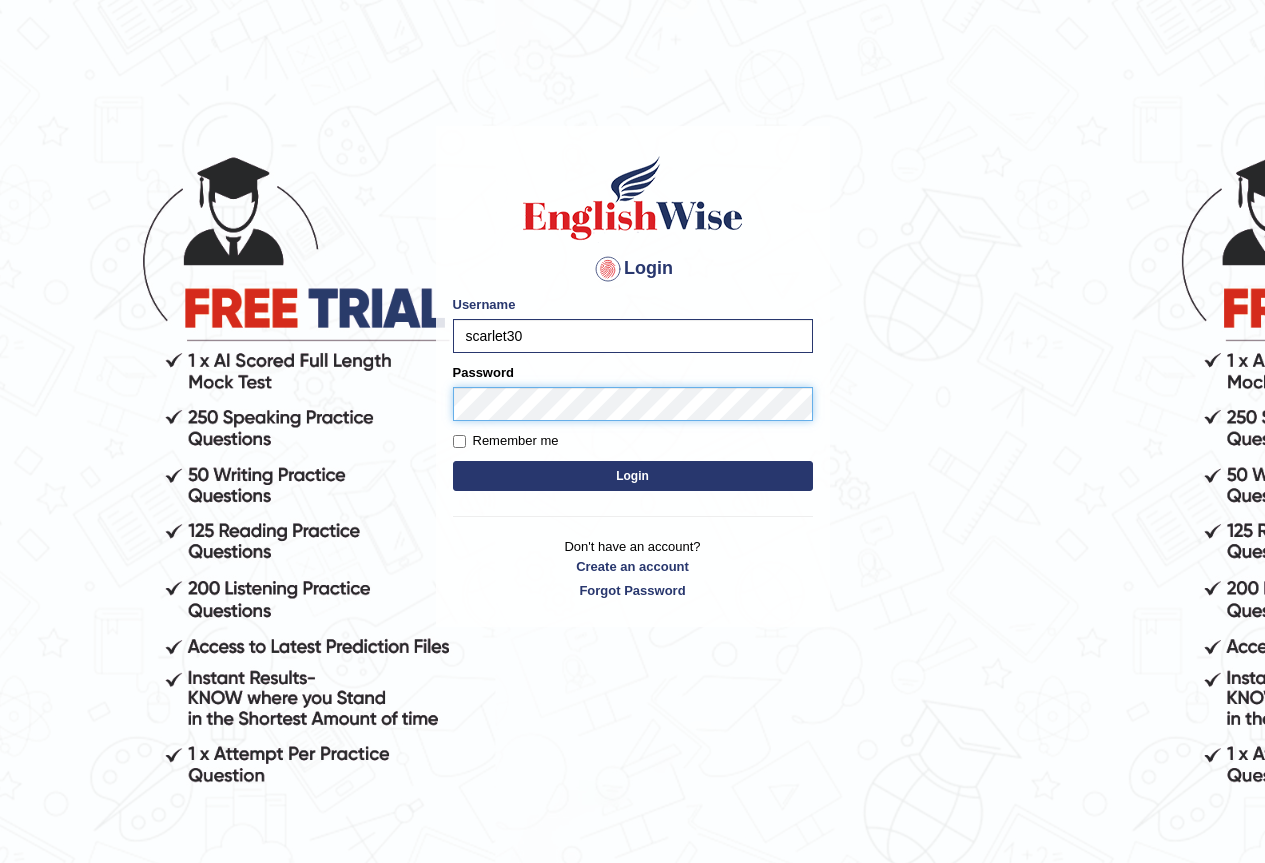 click on "Login" at bounding box center (633, 476) 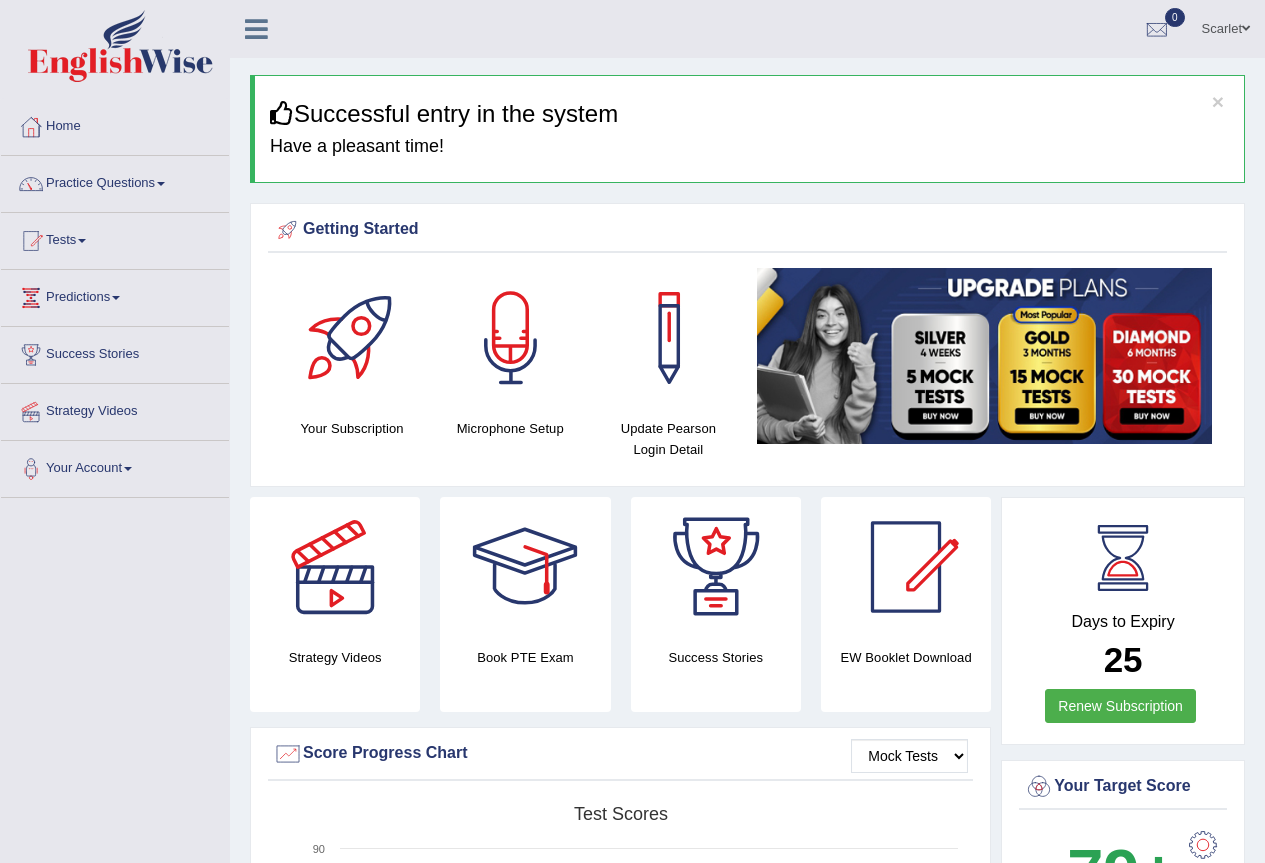 scroll, scrollTop: 0, scrollLeft: 0, axis: both 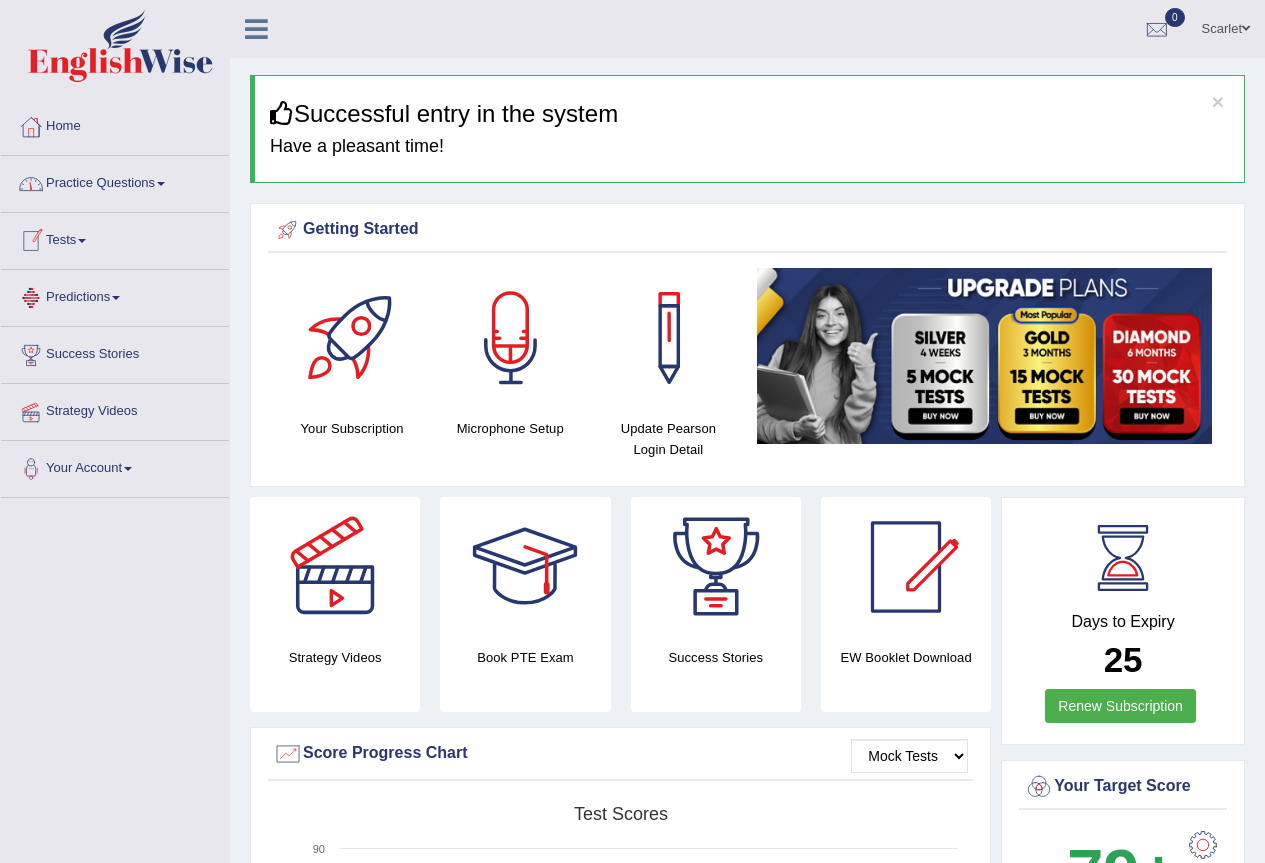 click on "Practice Questions" at bounding box center [115, 181] 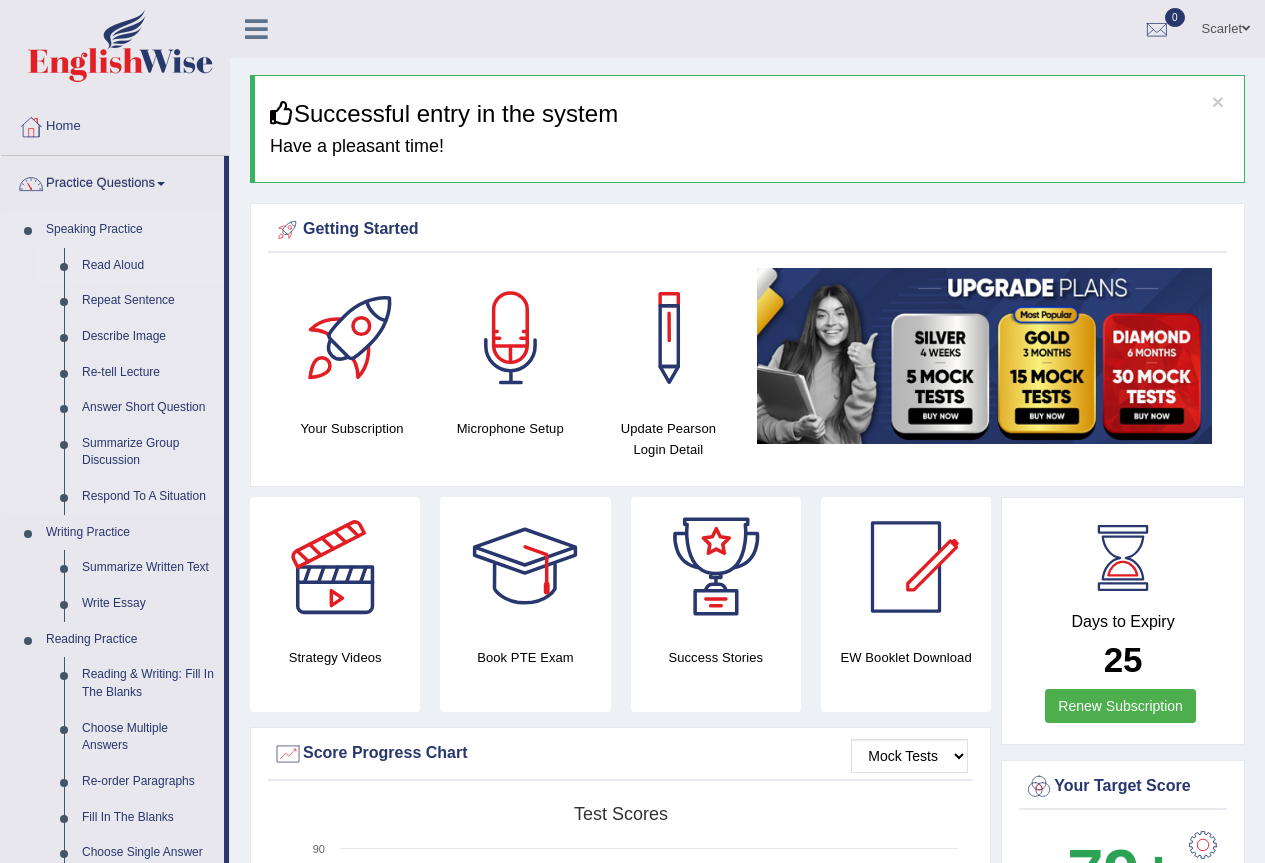click on "Read Aloud" at bounding box center (148, 266) 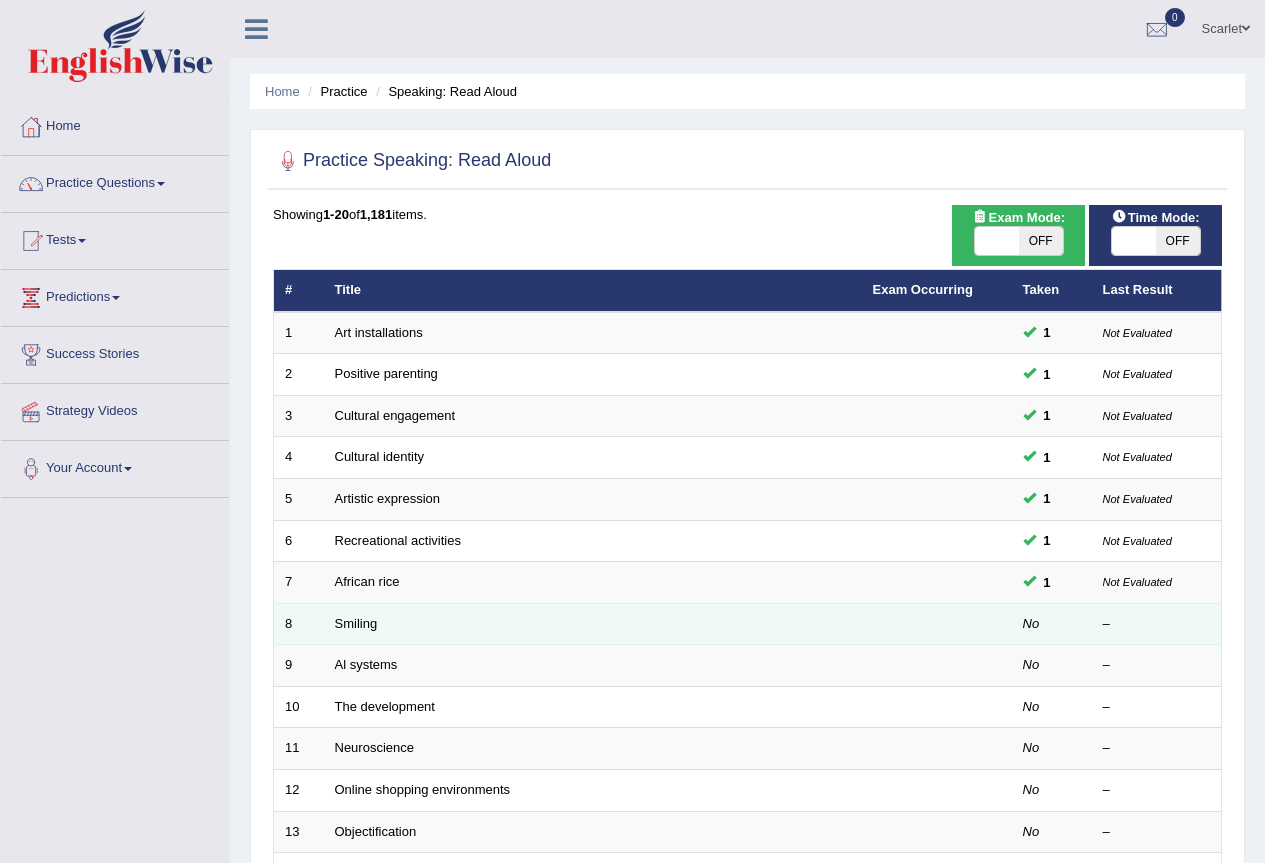 scroll, scrollTop: 0, scrollLeft: 0, axis: both 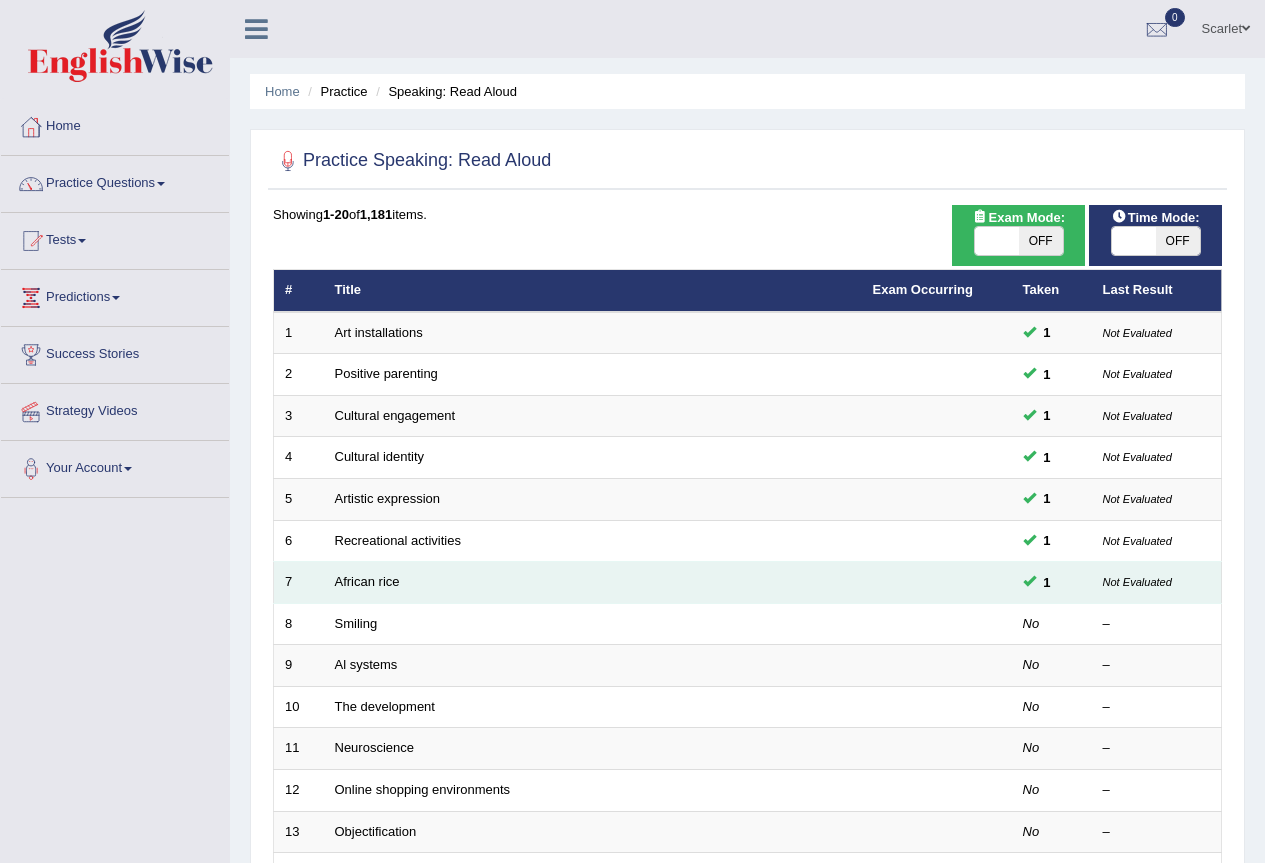 click on "African rice" at bounding box center [593, 583] 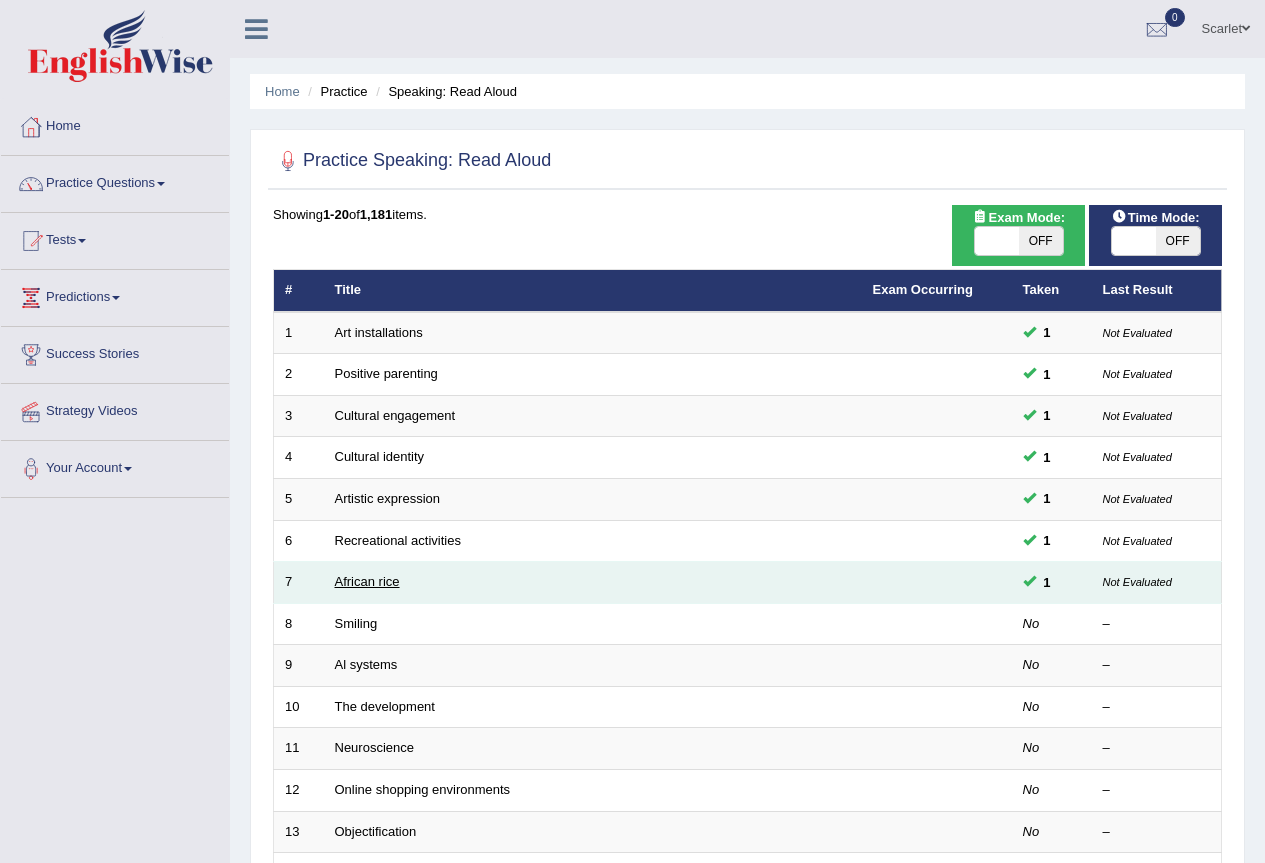 click on "African rice" at bounding box center [367, 581] 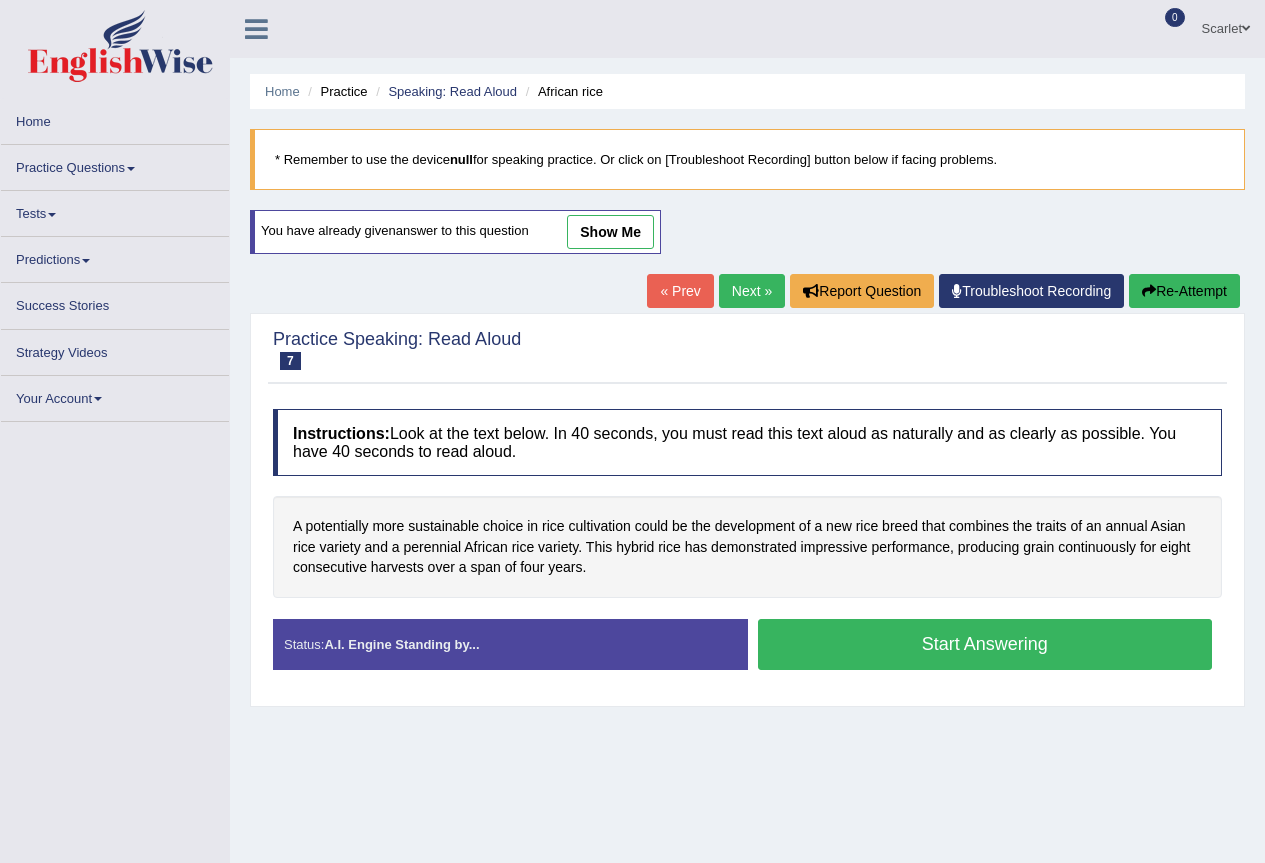 scroll, scrollTop: 0, scrollLeft: 0, axis: both 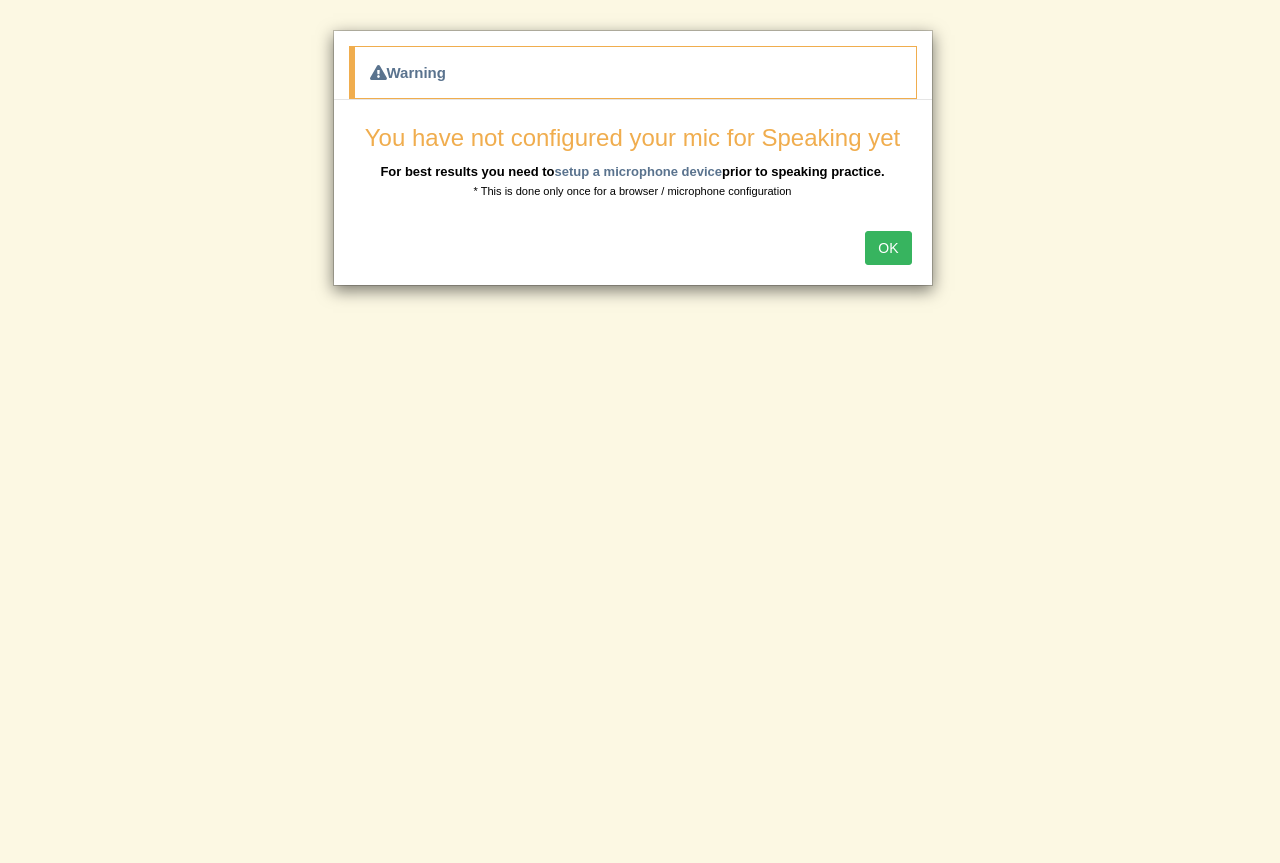 click on "OK" at bounding box center (888, 248) 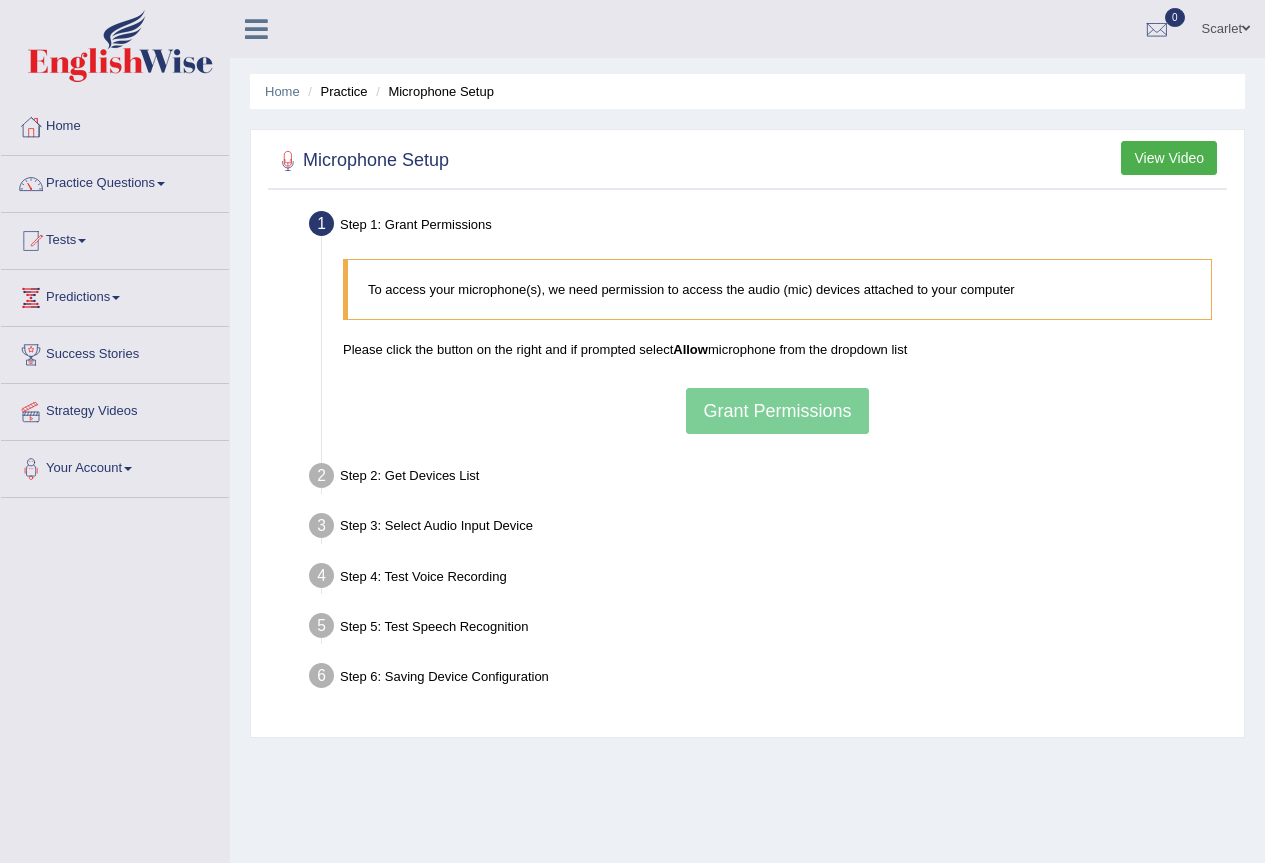 scroll, scrollTop: 0, scrollLeft: 0, axis: both 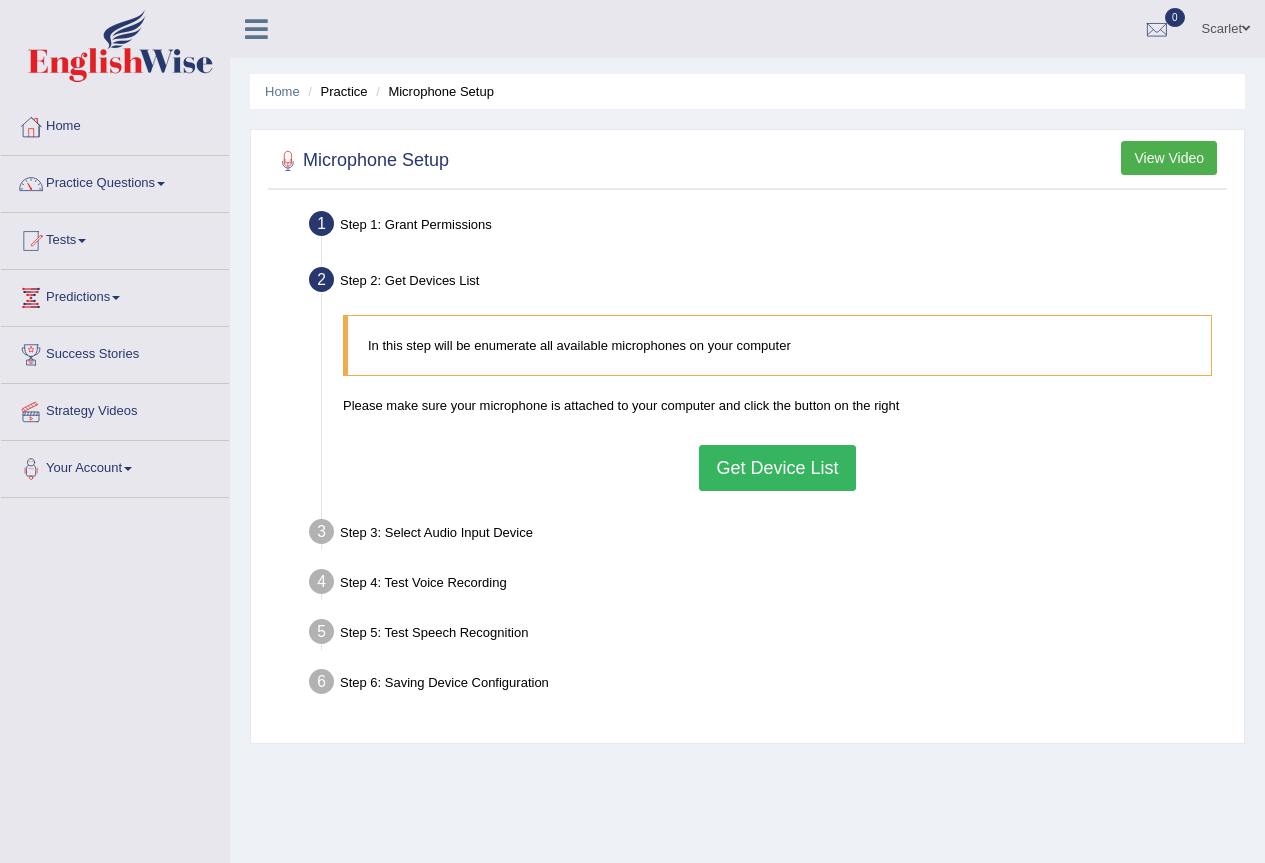 click on "Get Device List" at bounding box center [777, 468] 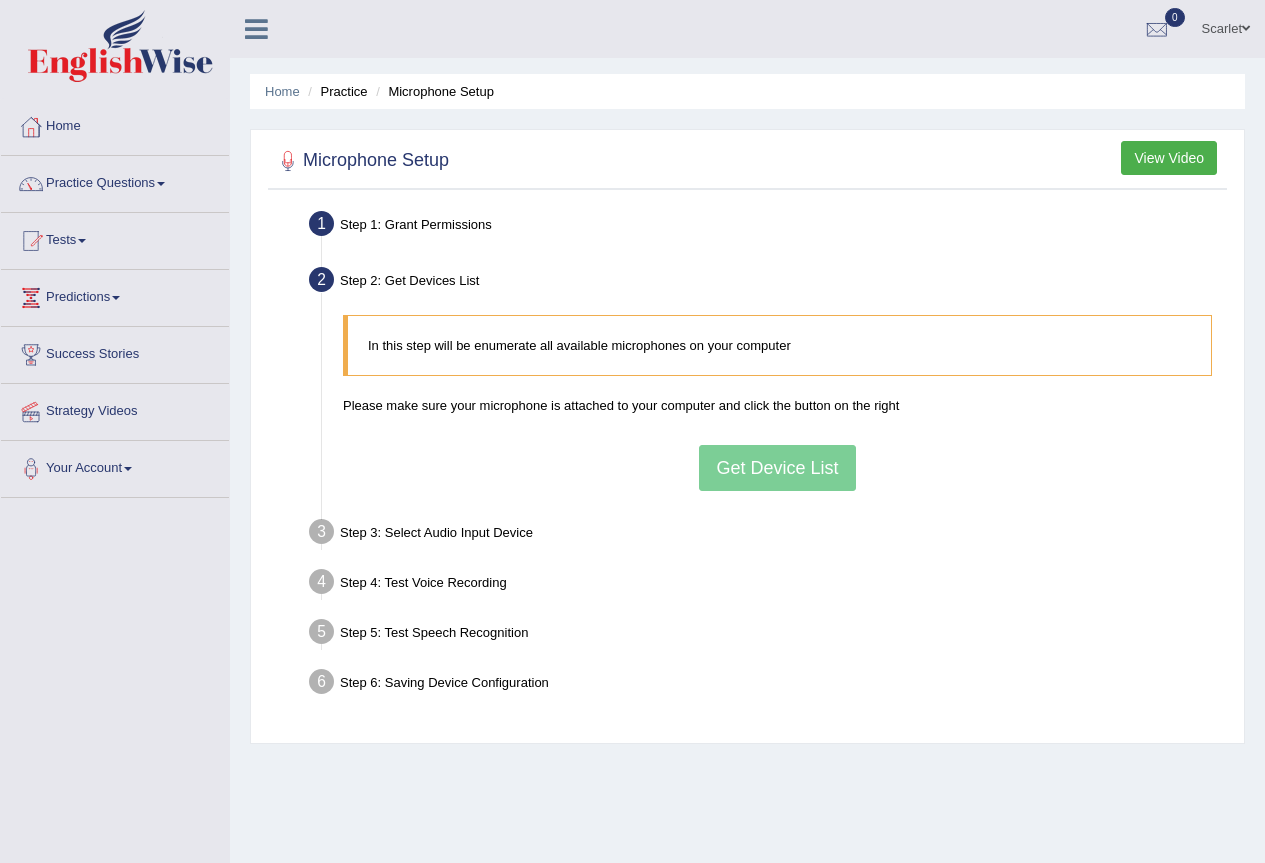 click on "In this step will be enumerate all available microphones on your computer   Please make sure your microphone is attached to your computer and click the button on the right     Get Device List" at bounding box center (777, 402) 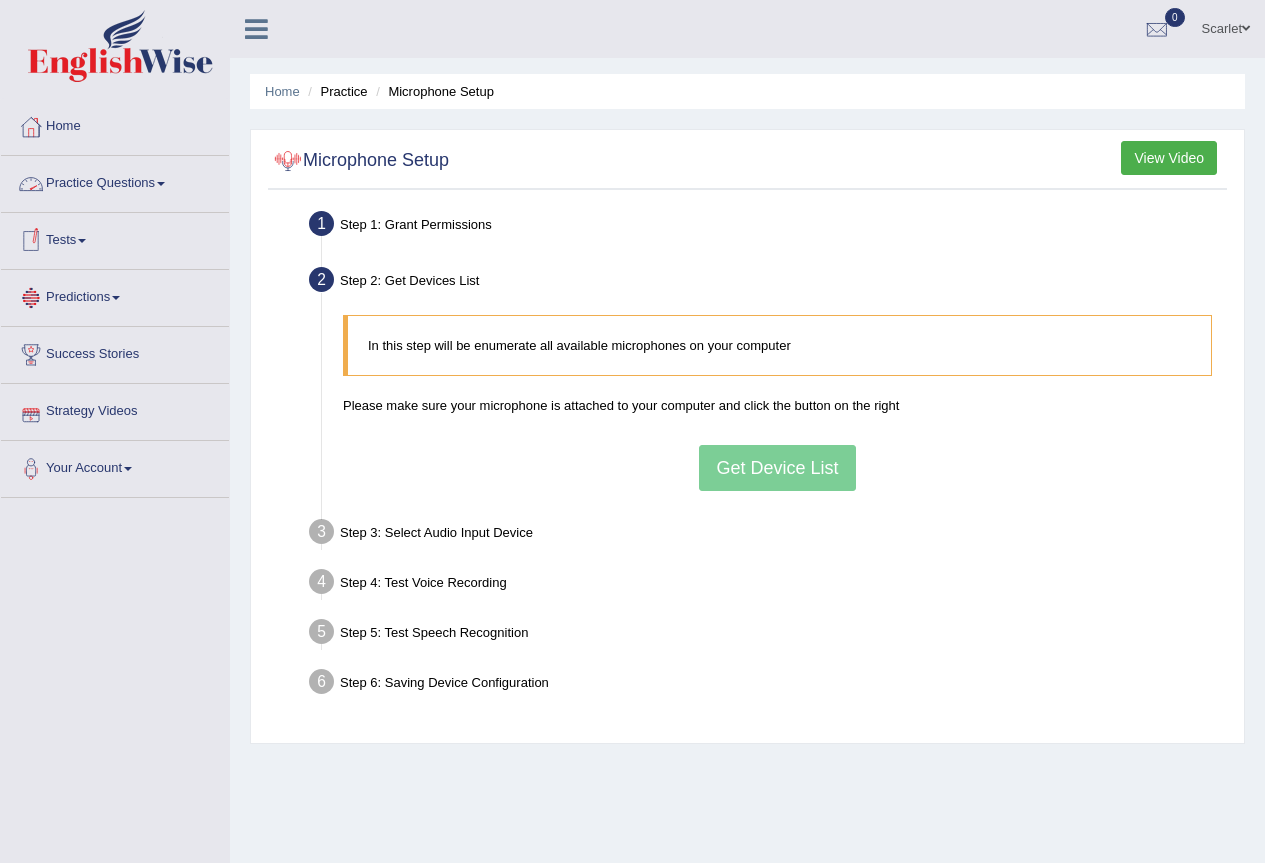 click on "Step 1: Grant Permissions" at bounding box center (767, 227) 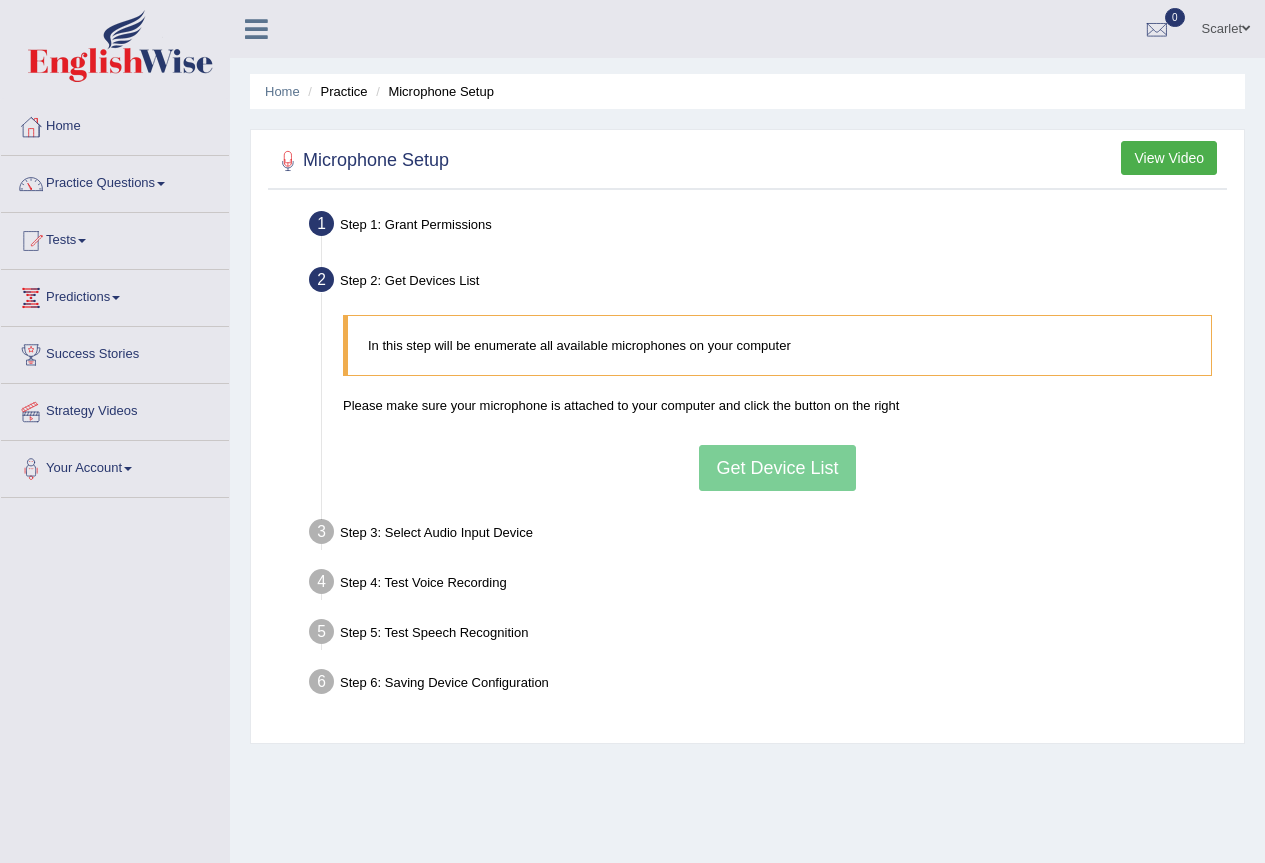 click on "In this step will be enumerate all available microphones on your computer   Please make sure your microphone is attached to your computer and click the button on the right     Get Device List" at bounding box center [777, 402] 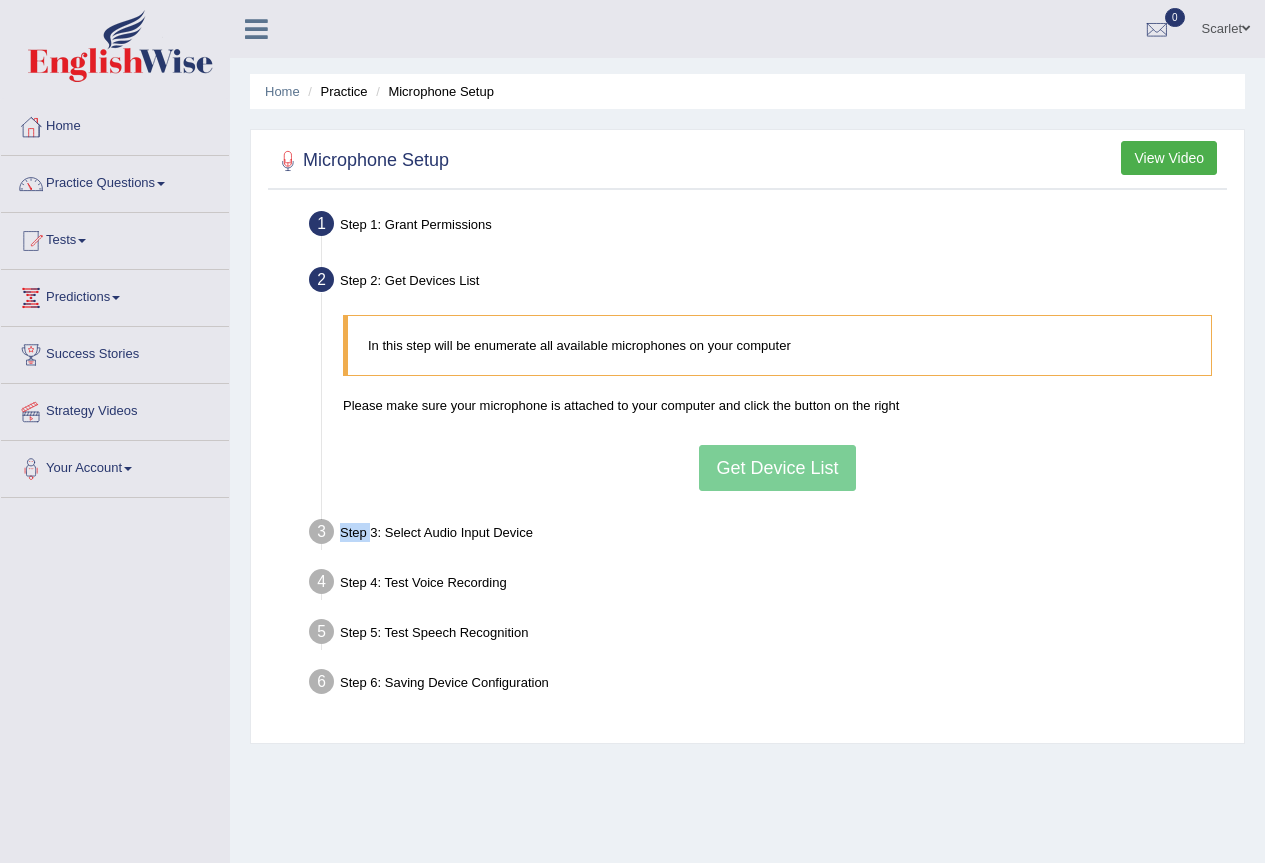 click on "In this step will be enumerate all available microphones on your computer   Please make sure your microphone is attached to your computer and click the button on the right     Get Device List" at bounding box center [777, 402] 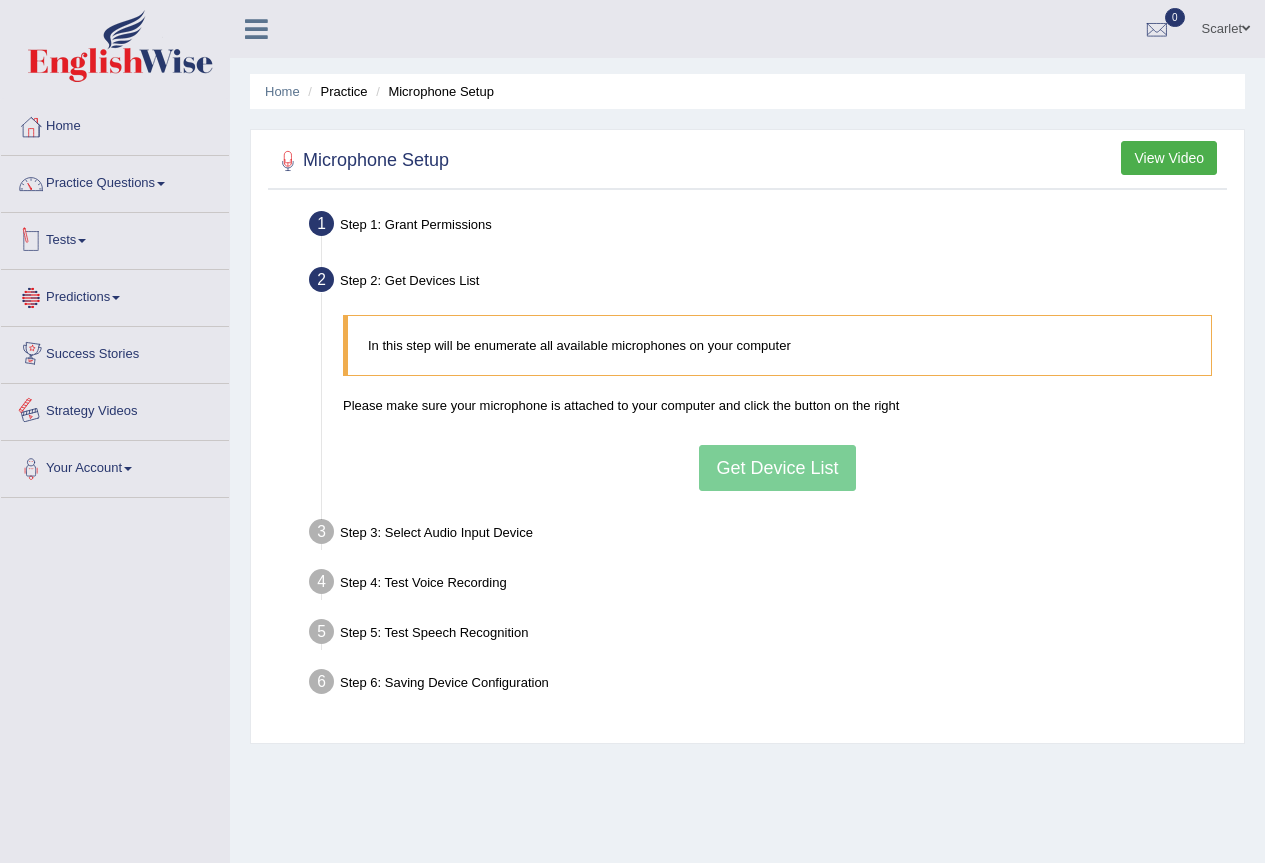 click on "Microphone Setup
View Video
Step 1: Grant Permissions   To access your microphone(s), we need permission to access the audio (mic) devices attached to your computer   Please click the button on the right and if prompted select  Allow  microphone from the dropdown list     Grant Permissions   Step 2: Get Devices List   In this step will be enumerate all available microphones on your computer   Please make sure your microphone is attached to your computer and click the button on the right     Get Device List   Step 3: Select Audio Input Device  –    Found devices:
* Please select the device (mic) name you want to use on the website     Go to Next step   Step 4: Test Voice Recording   Input voice level   Adjust sensitivity level to have your voice appear predominantly in the green zone     Adjust Microphone Senstivity     Low   High   Record your voice Please click  start recording stop recording  button.      Start Recording" at bounding box center (747, 436) 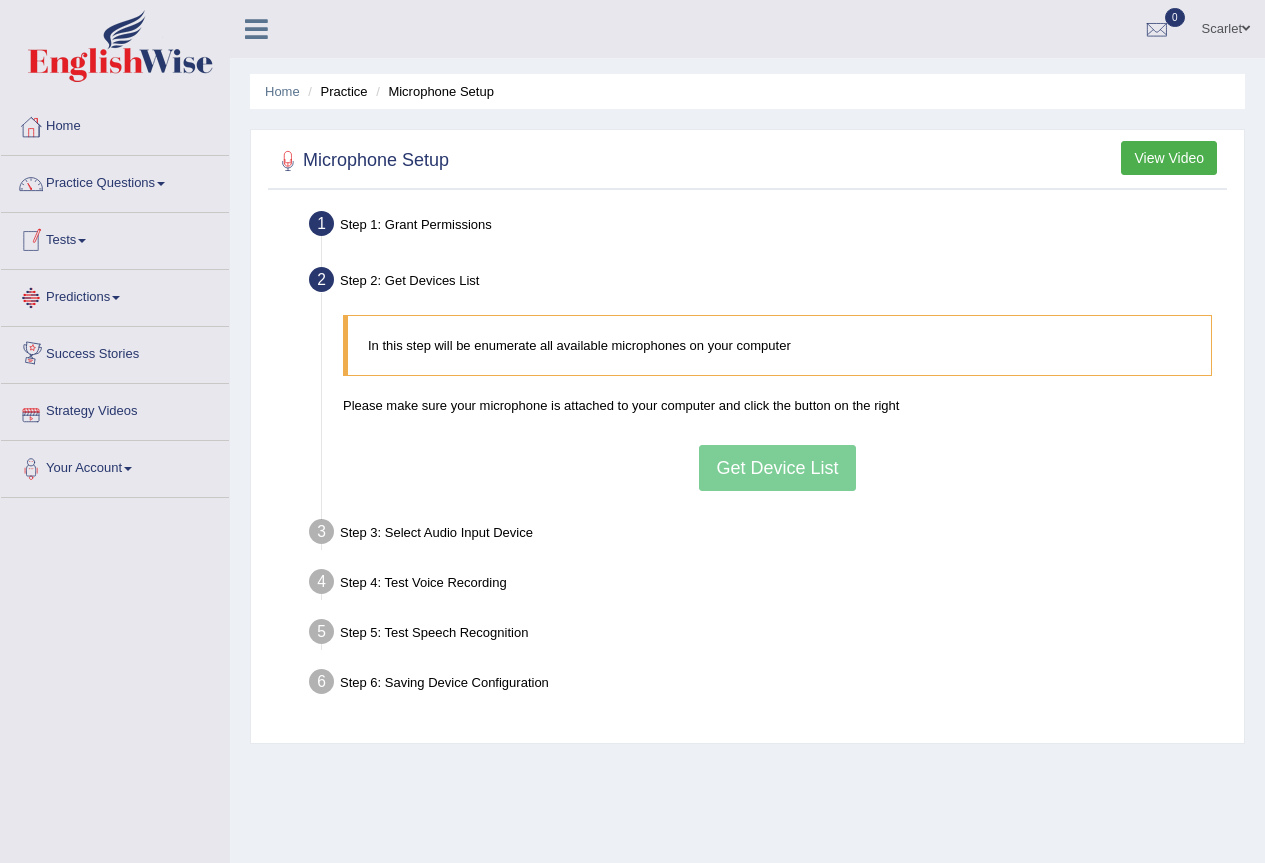 click on "Practice" at bounding box center [335, 91] 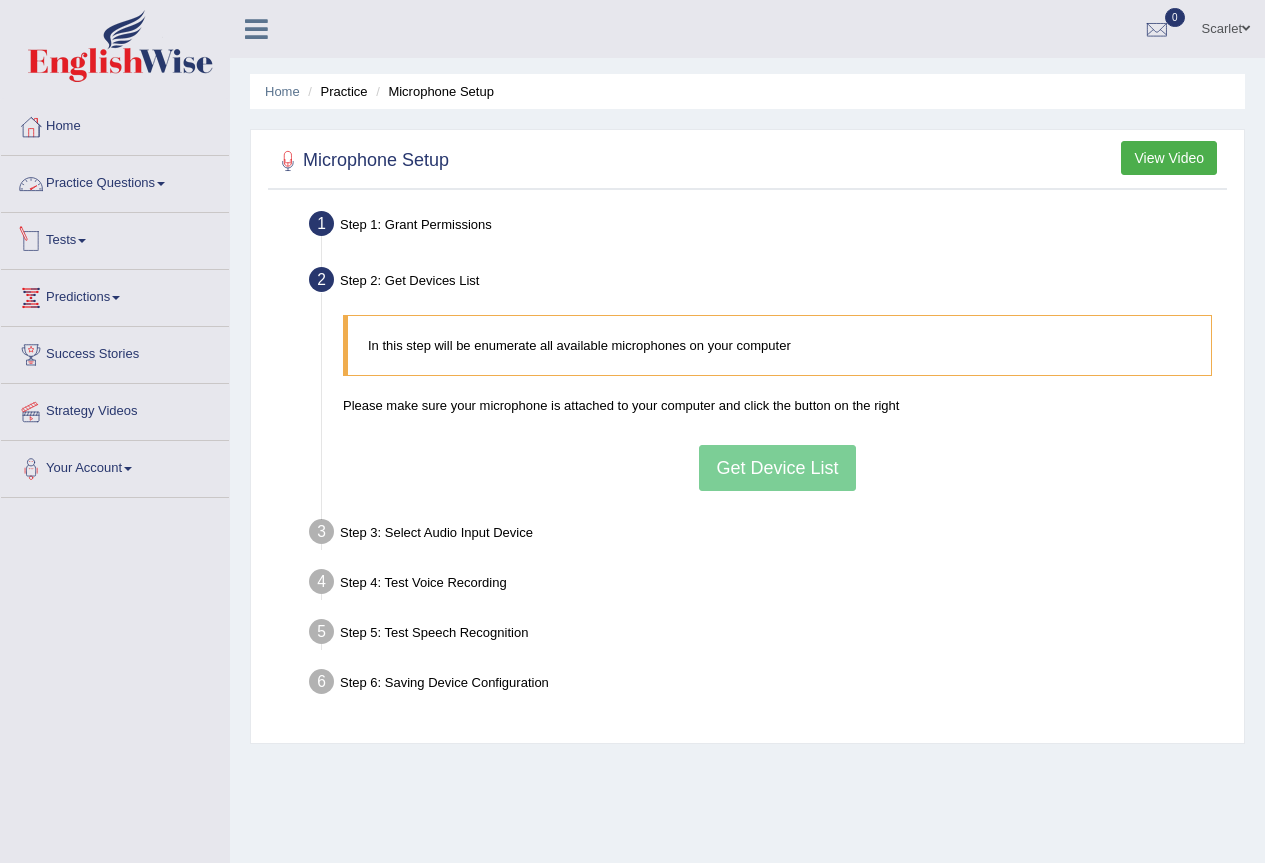 click on "Practice Questions" at bounding box center (115, 181) 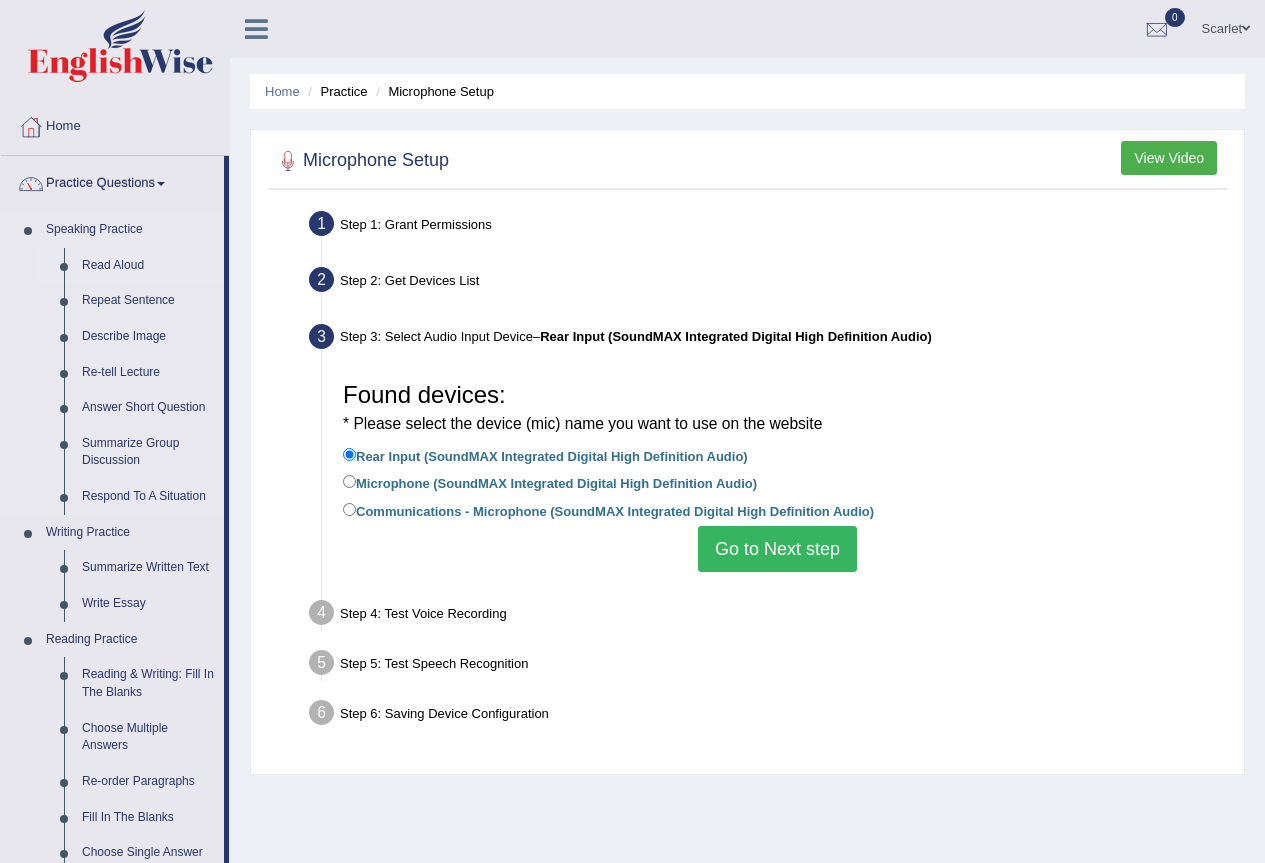 click on "Read Aloud" at bounding box center (148, 266) 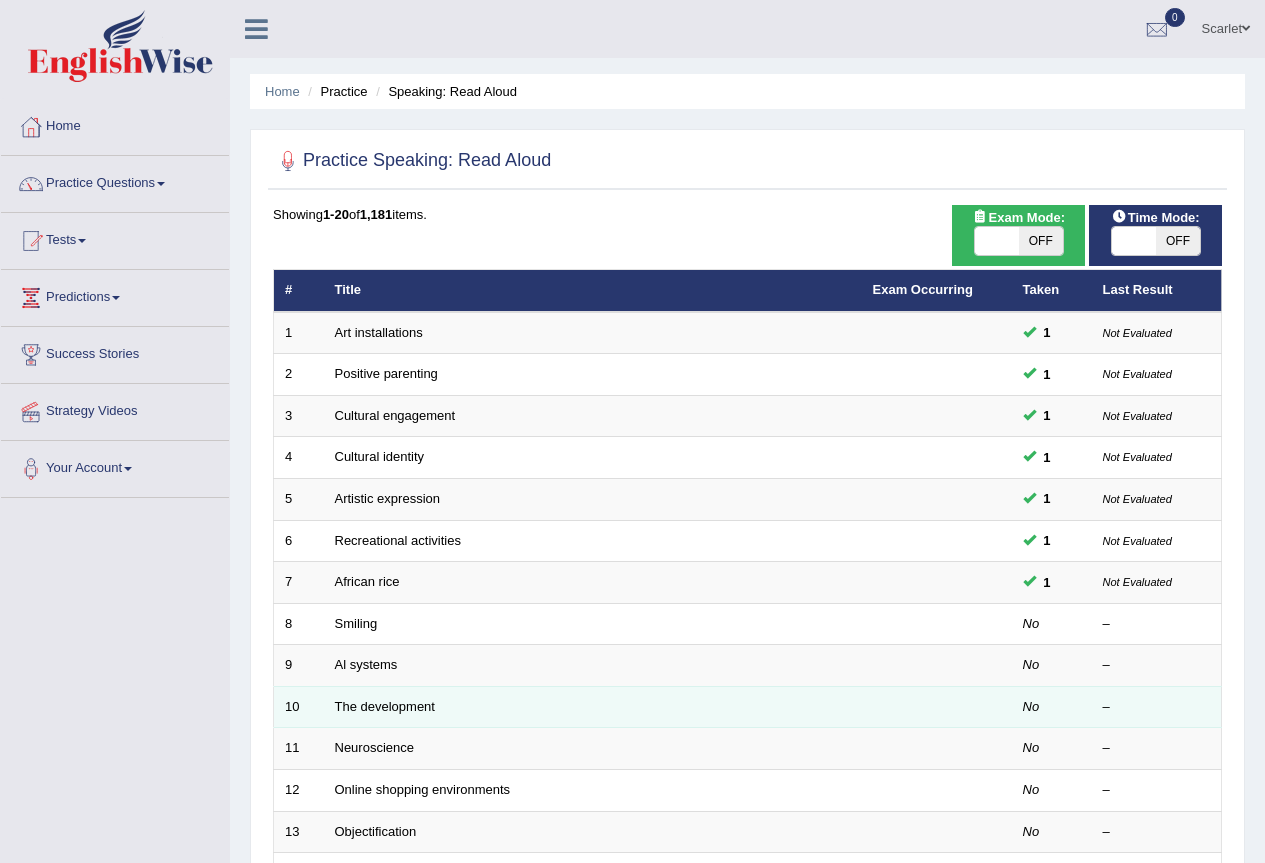 scroll, scrollTop: 0, scrollLeft: 0, axis: both 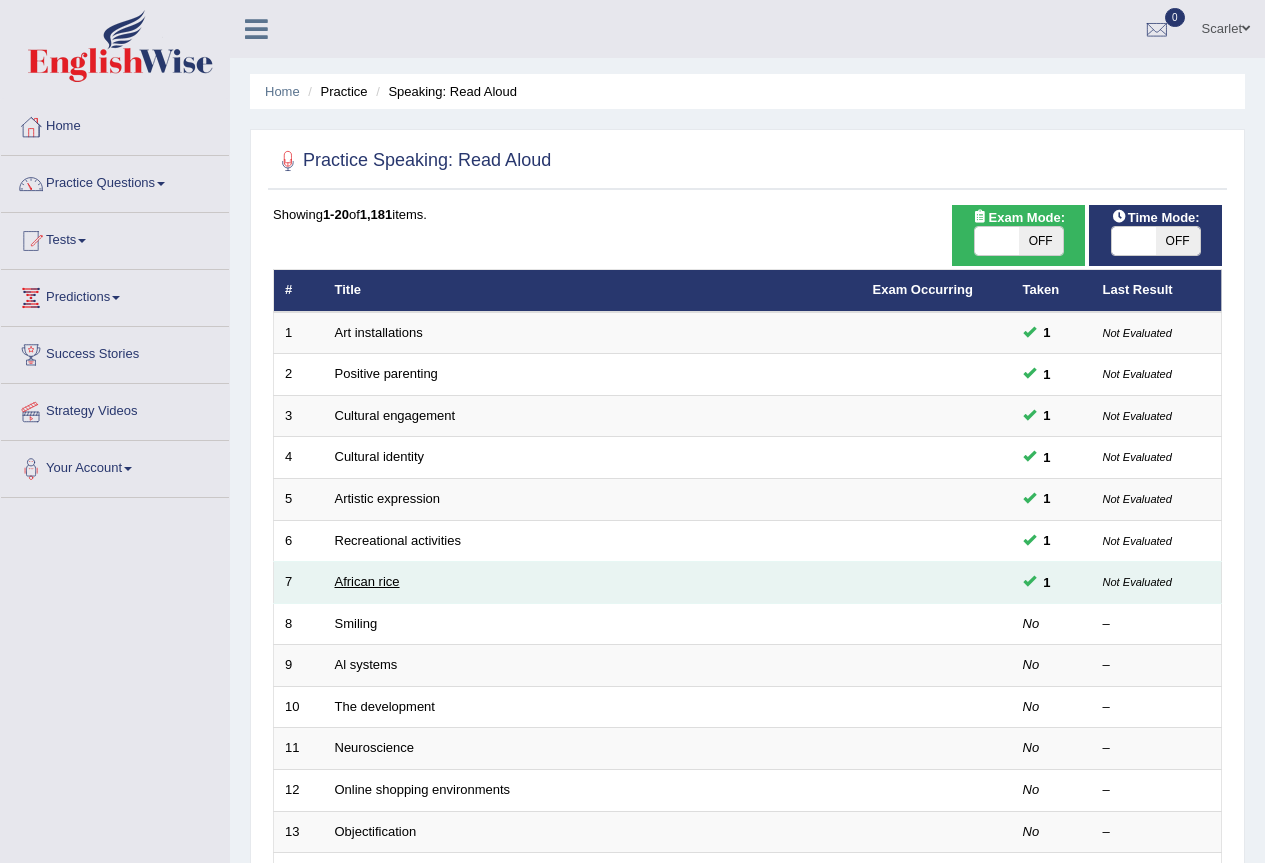 click on "African rice" at bounding box center [367, 581] 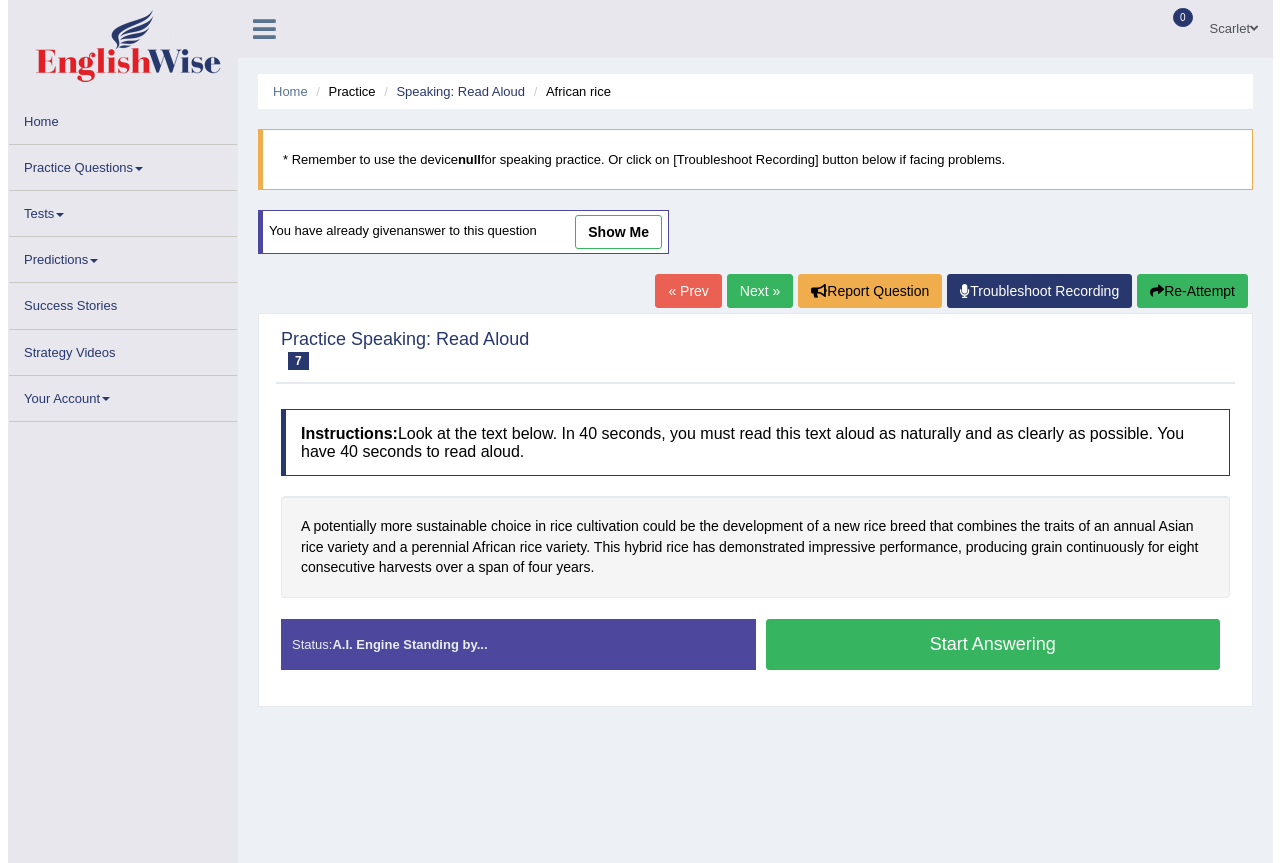 scroll, scrollTop: 0, scrollLeft: 0, axis: both 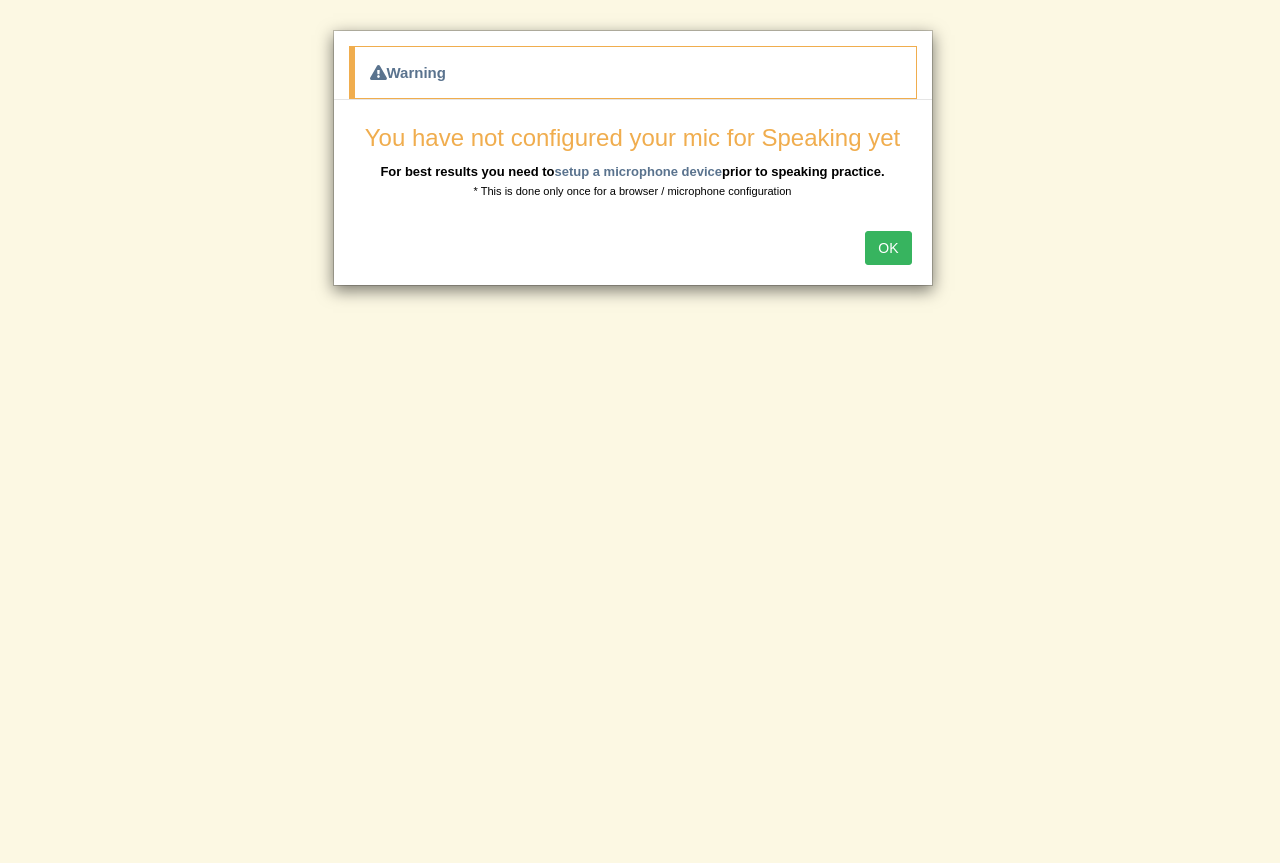 click on "OK" at bounding box center (888, 248) 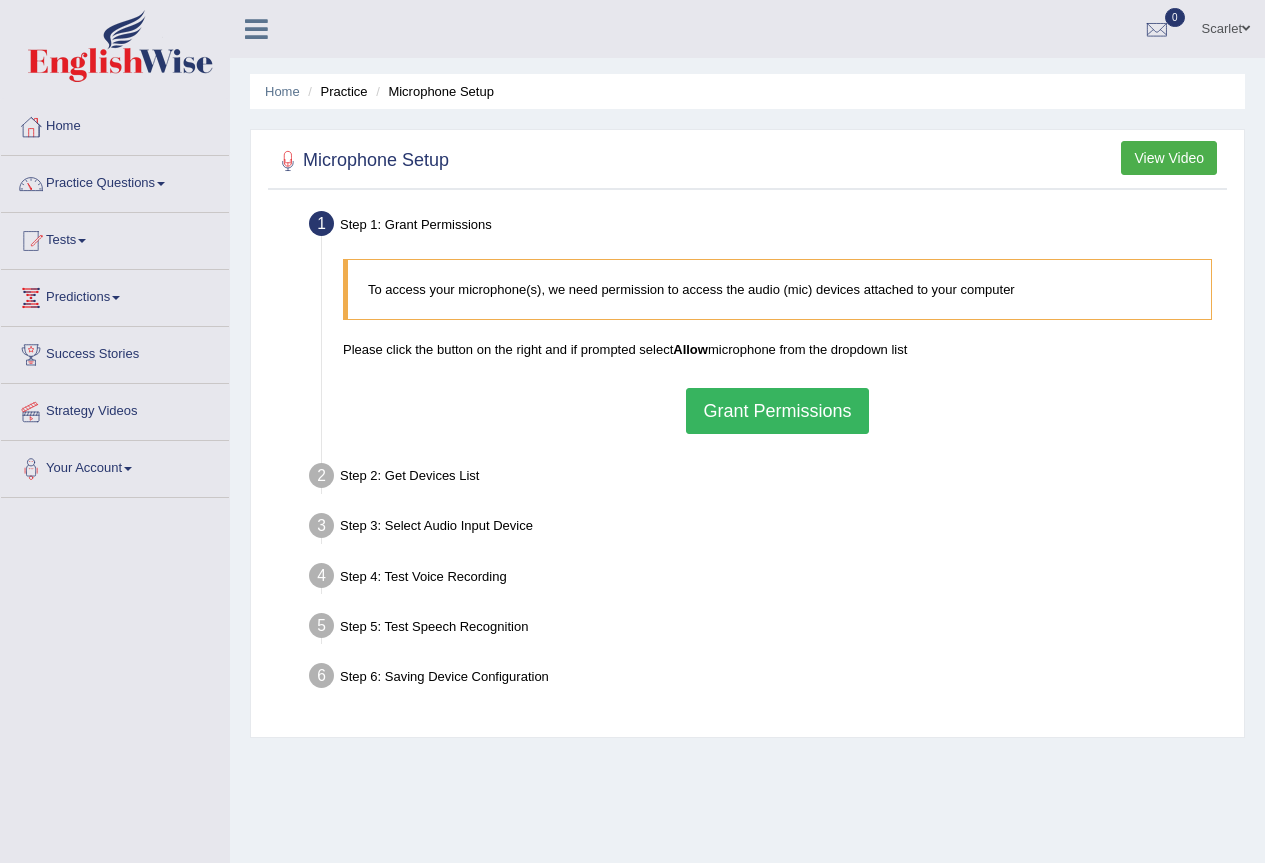 scroll, scrollTop: 0, scrollLeft: 0, axis: both 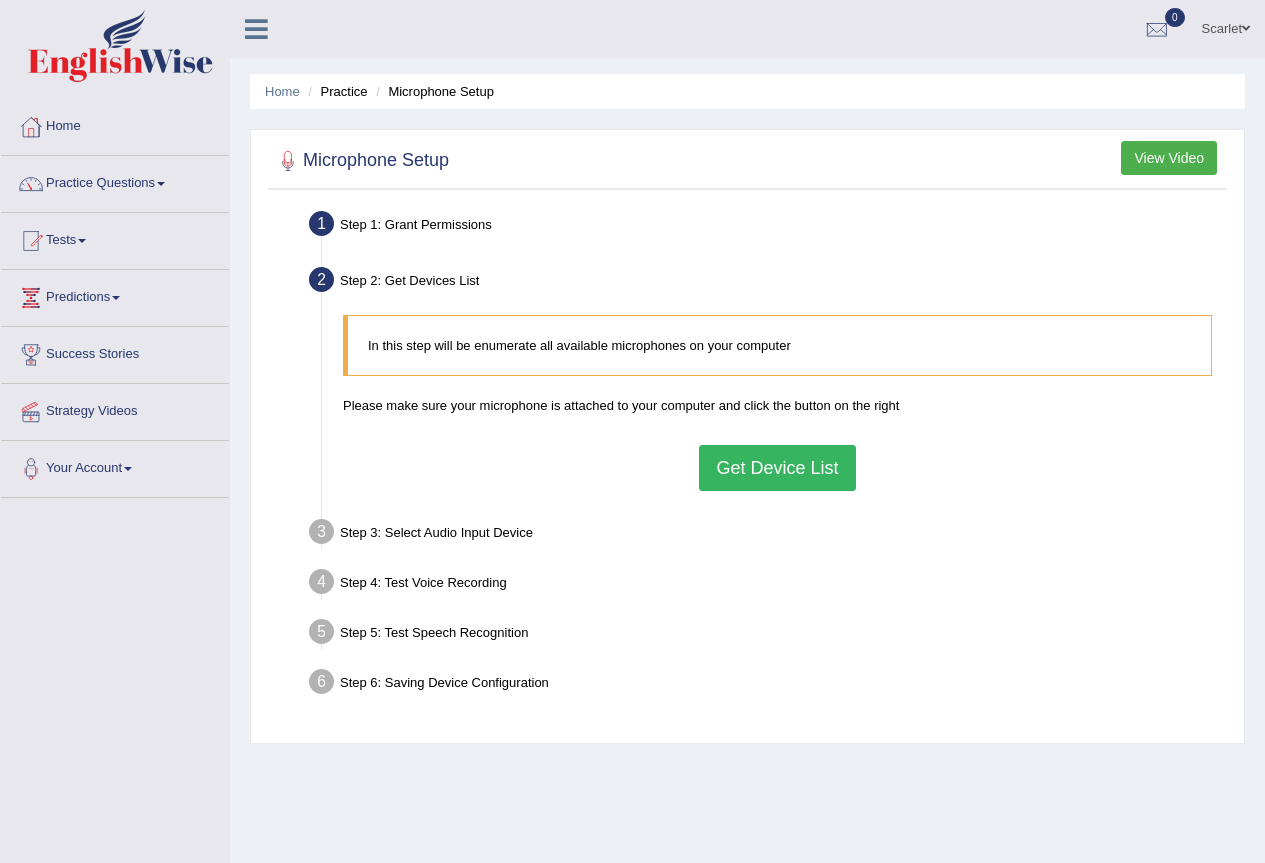 click on "Get Device List" at bounding box center (777, 468) 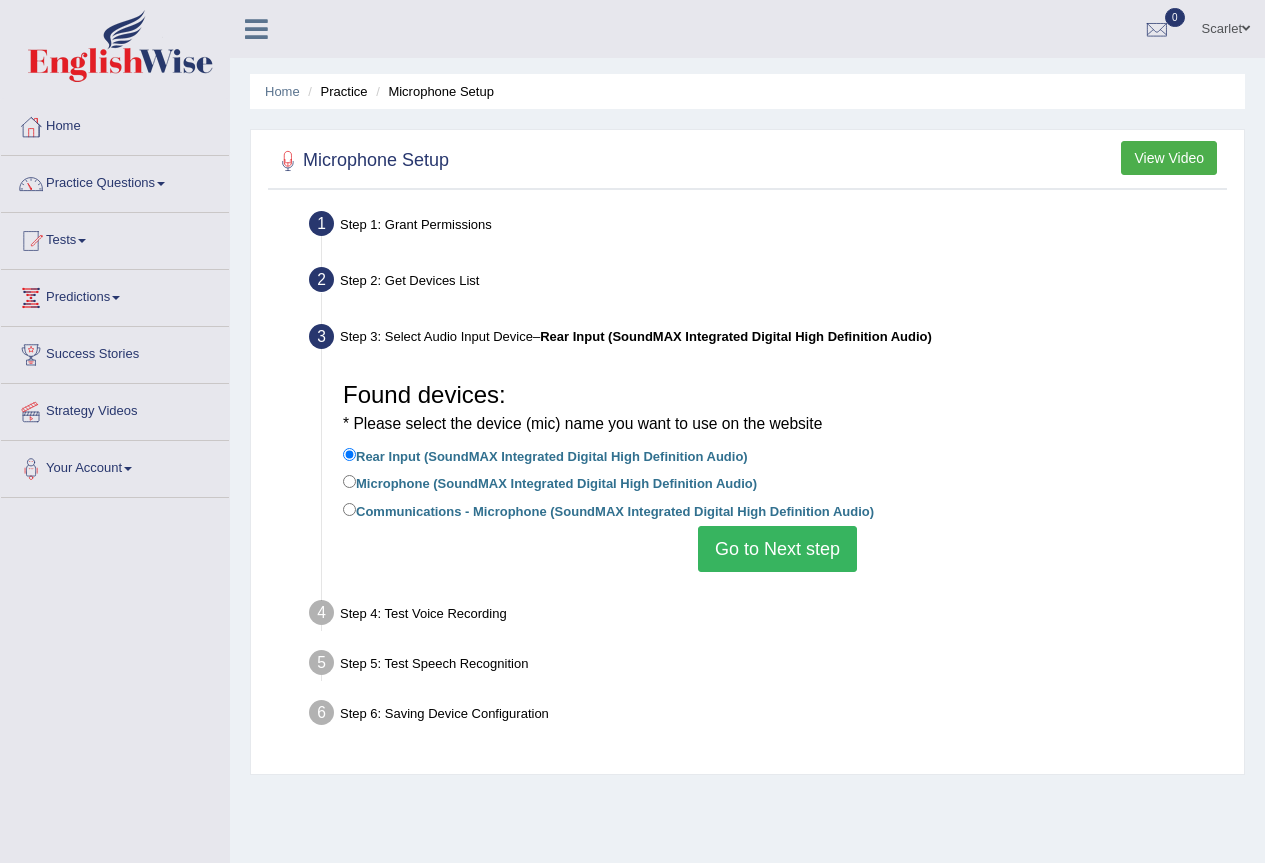 click on "Go to Next step" at bounding box center [777, 549] 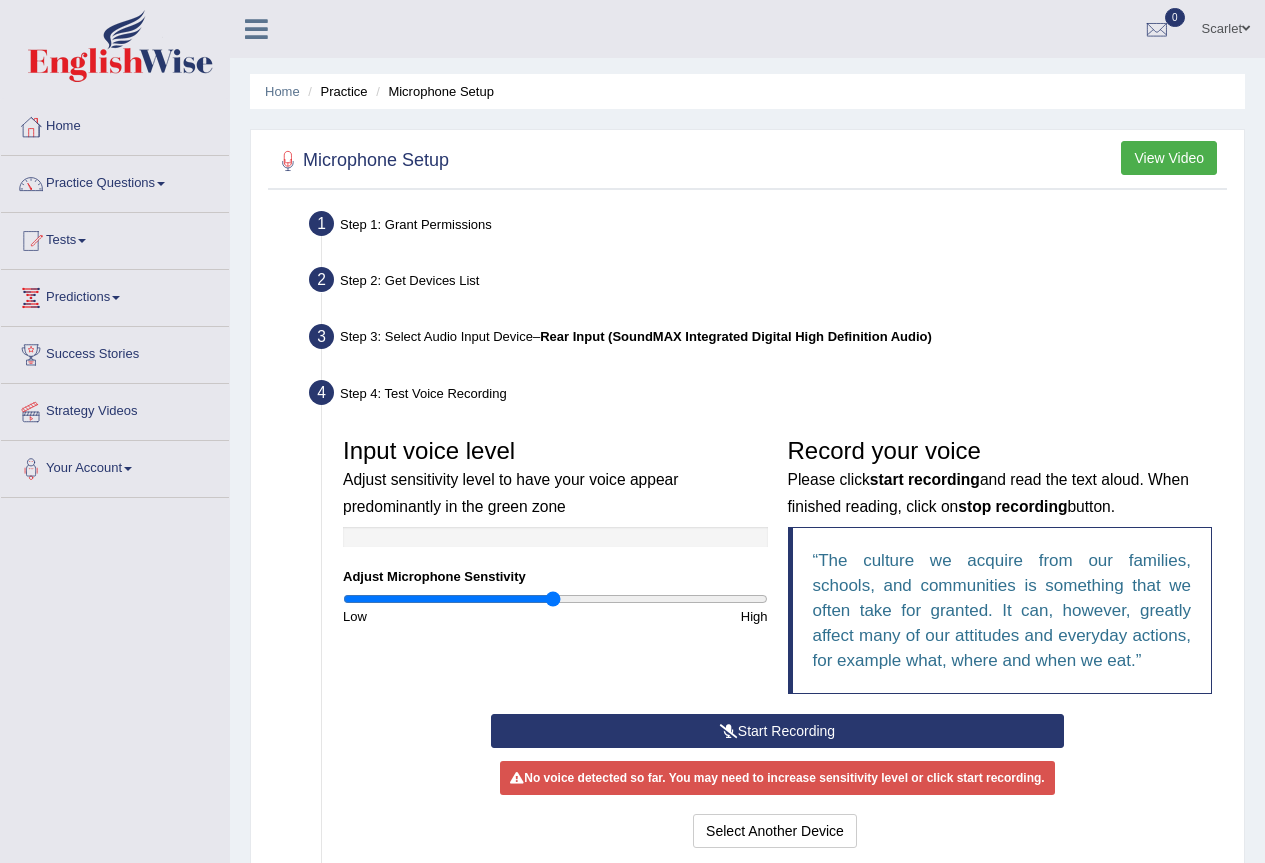 click on "Start Recording" at bounding box center (777, 731) 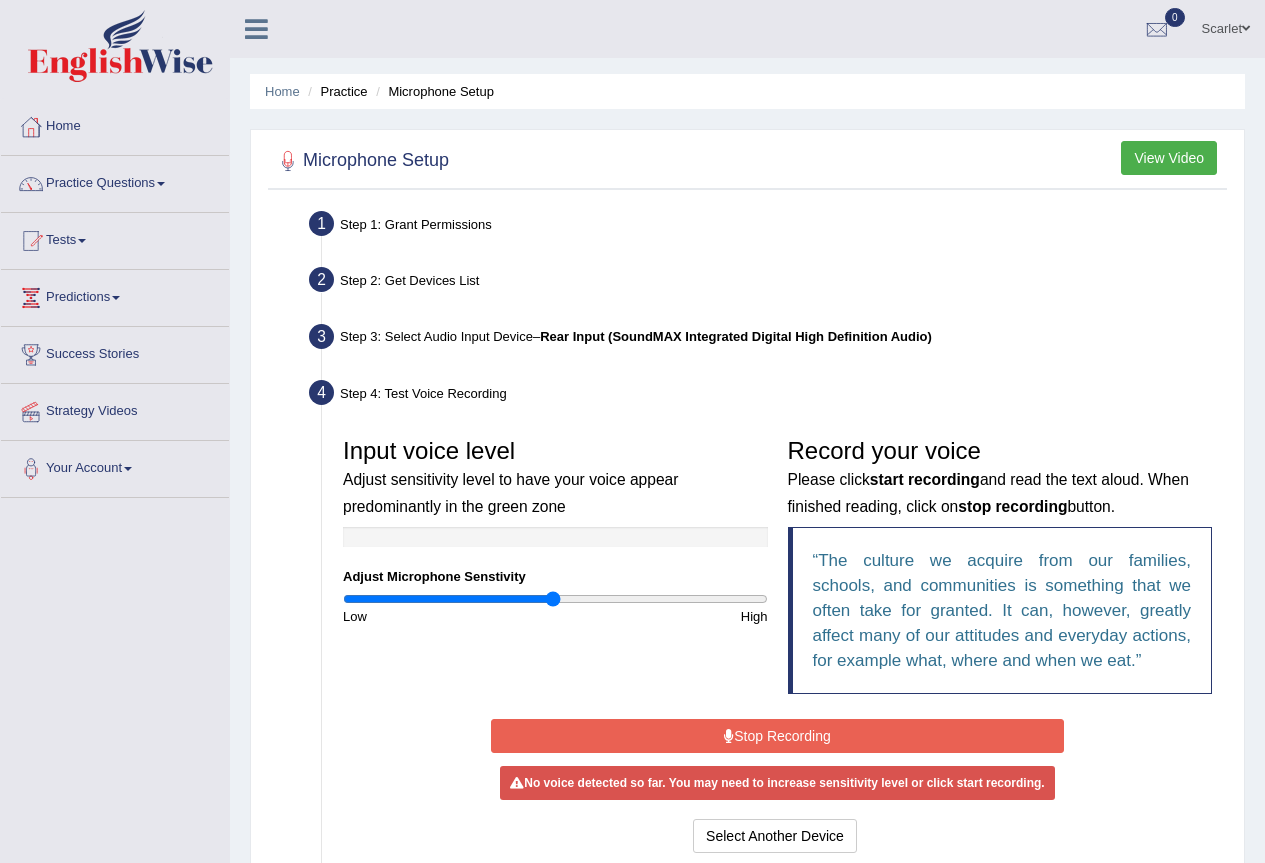 click on "Stop Recording" at bounding box center [777, 736] 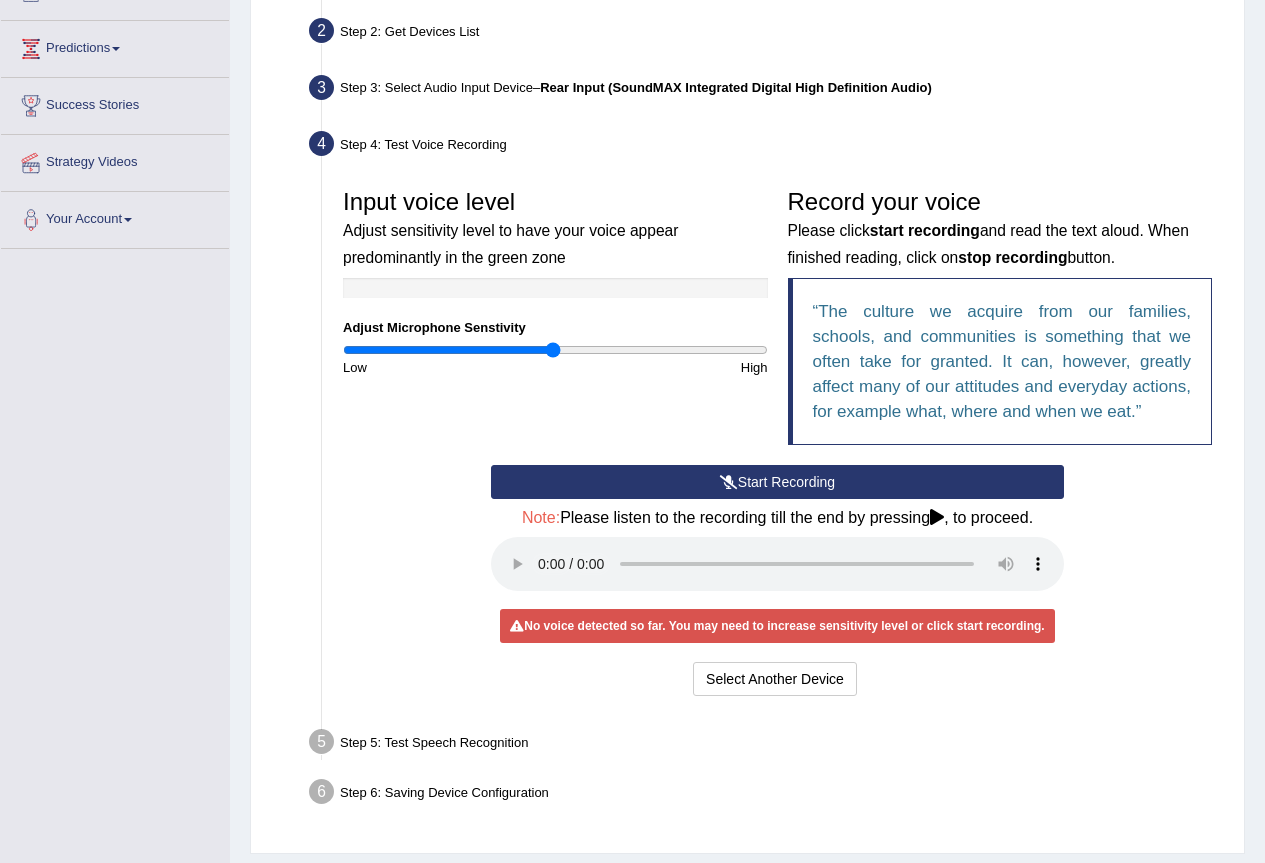 scroll, scrollTop: 265, scrollLeft: 0, axis: vertical 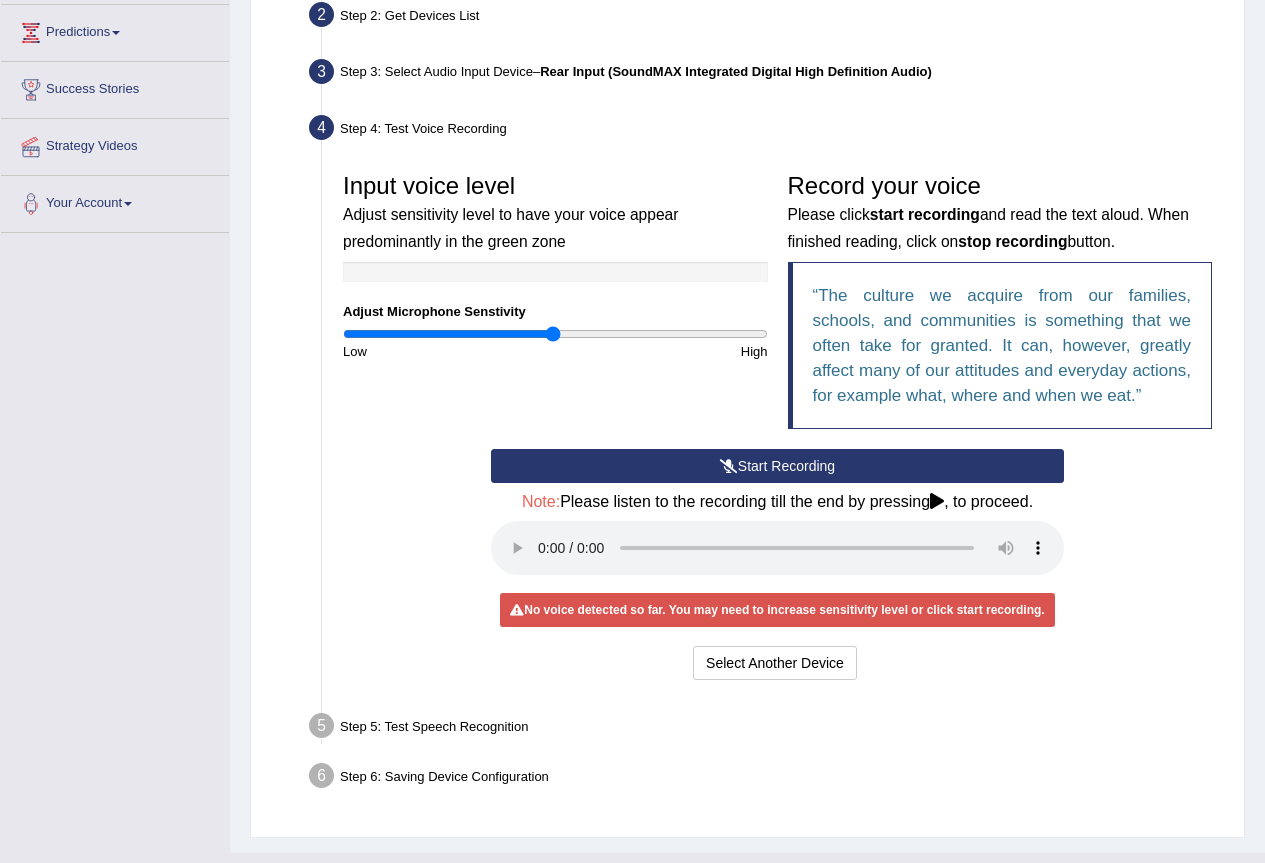 click on "Start Recording" at bounding box center [777, 466] 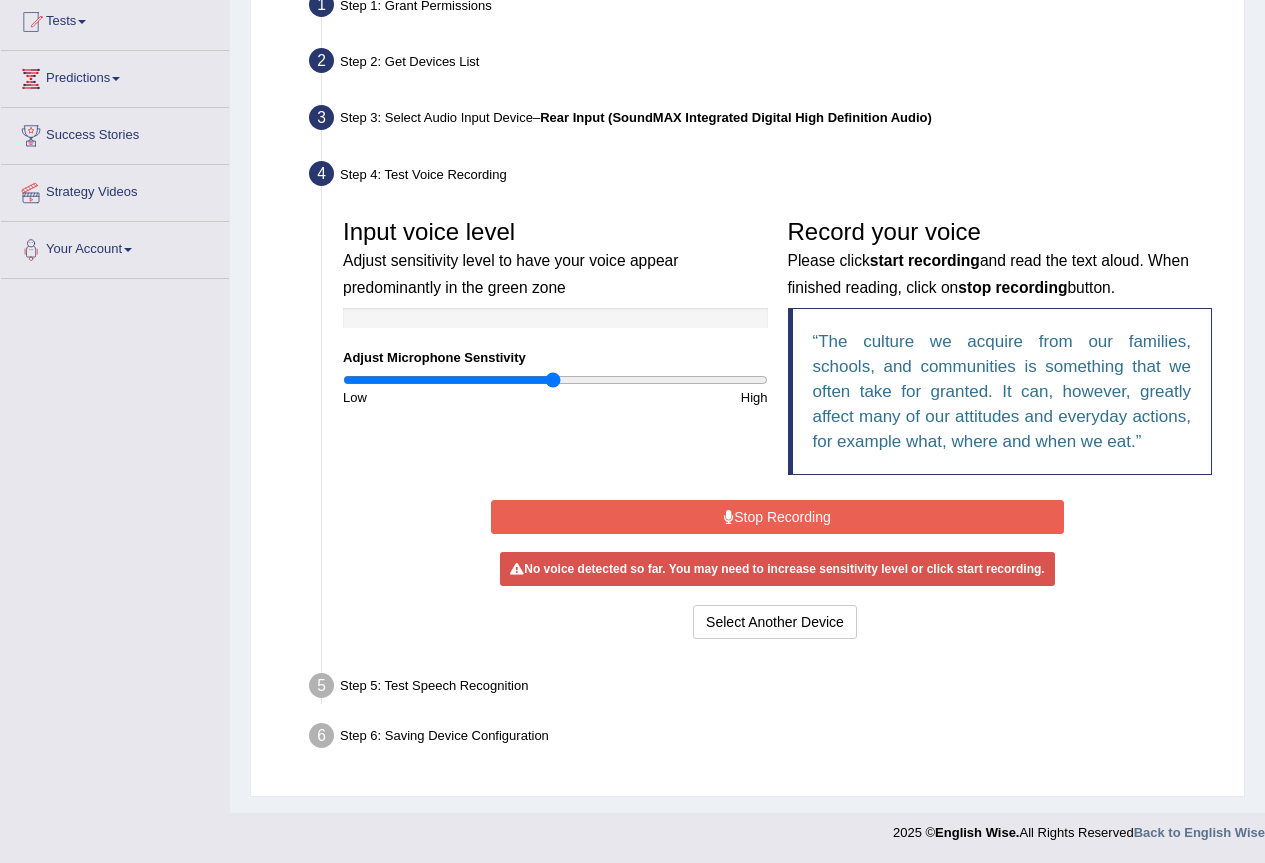 scroll, scrollTop: 214, scrollLeft: 0, axis: vertical 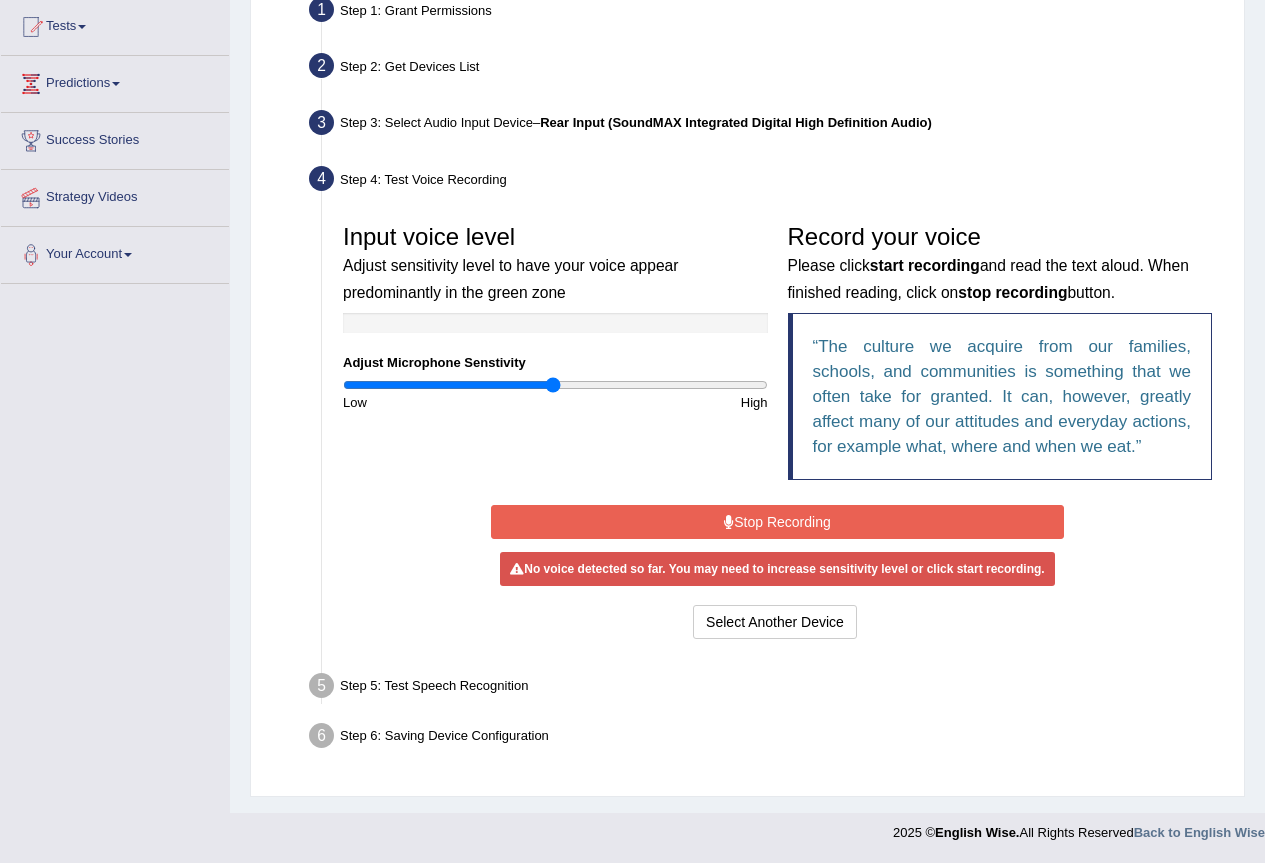click on "Stop Recording" at bounding box center (777, 522) 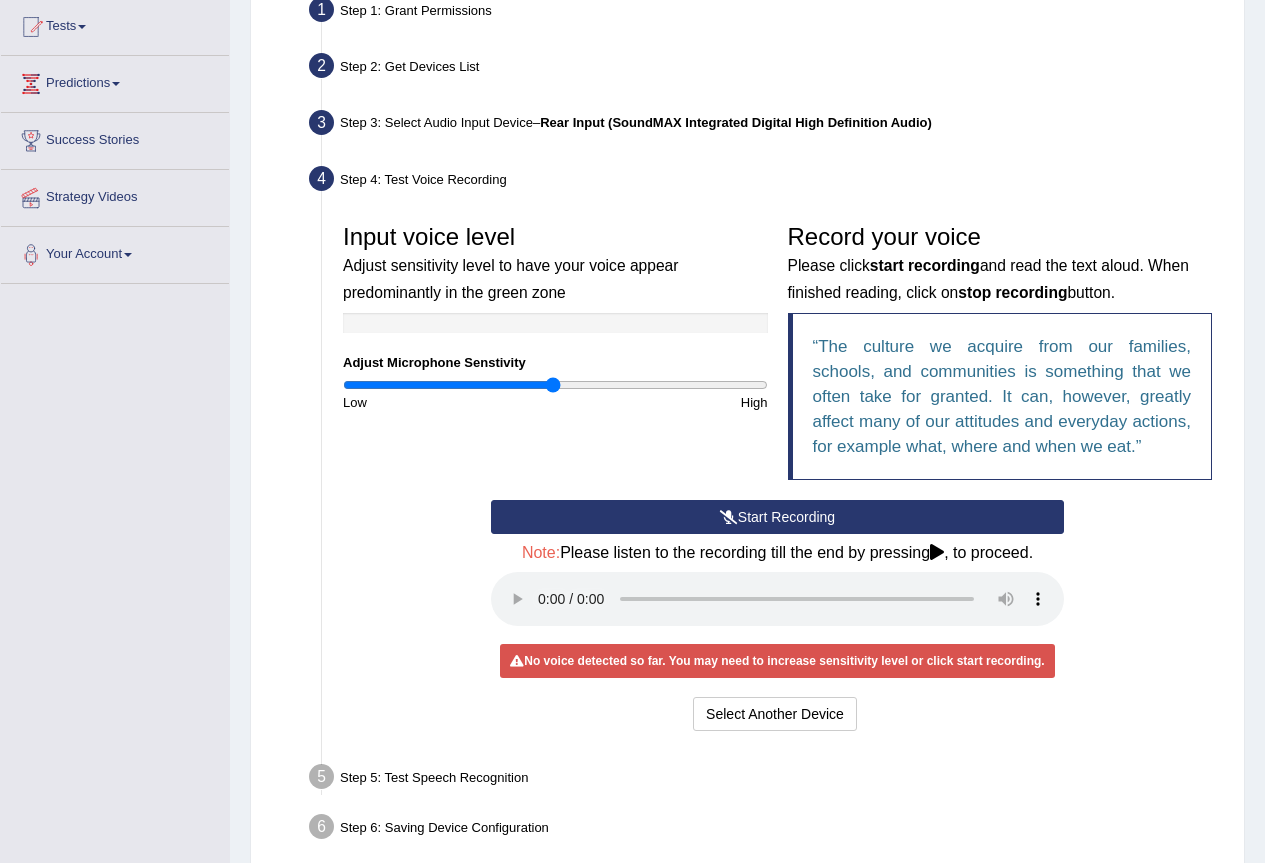 click on "Start Recording" at bounding box center [777, 517] 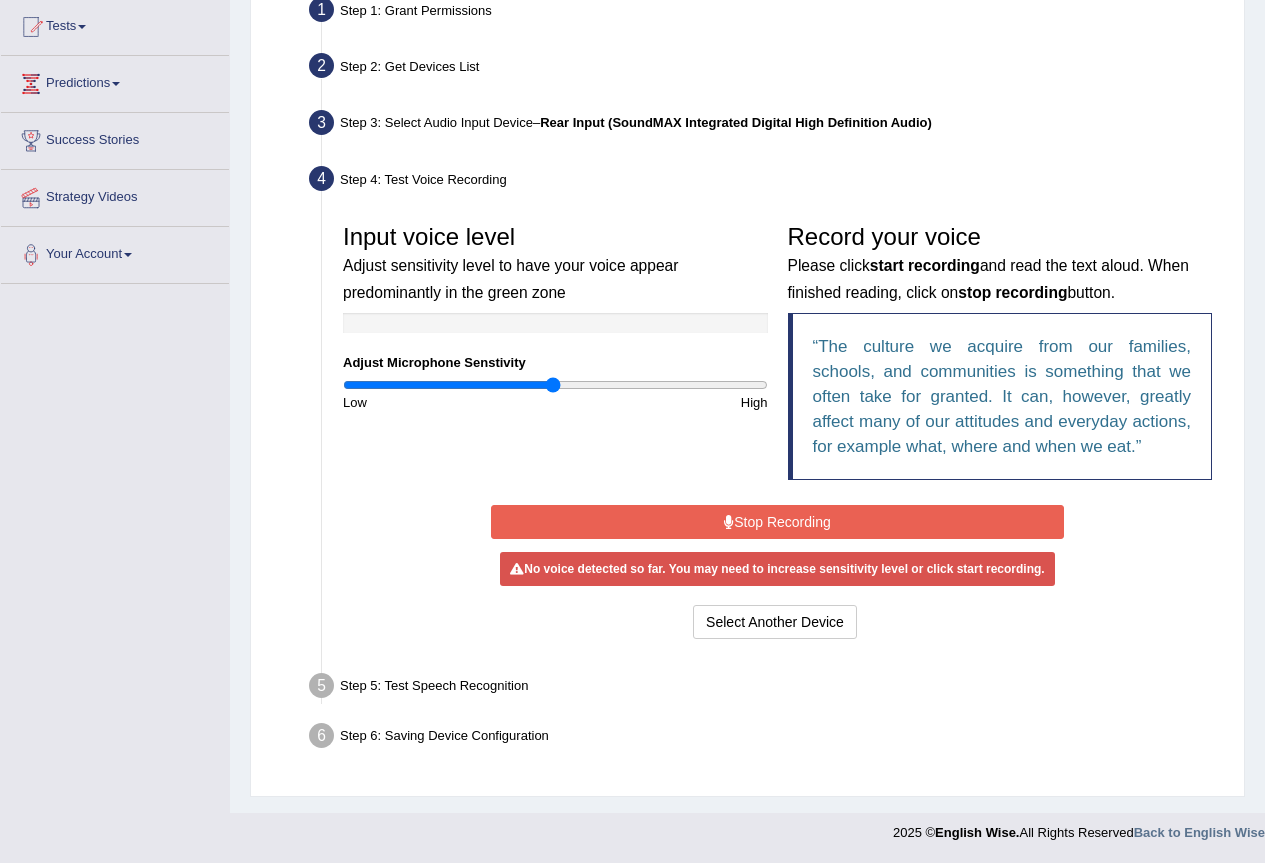 click on "Stop Recording" at bounding box center [777, 522] 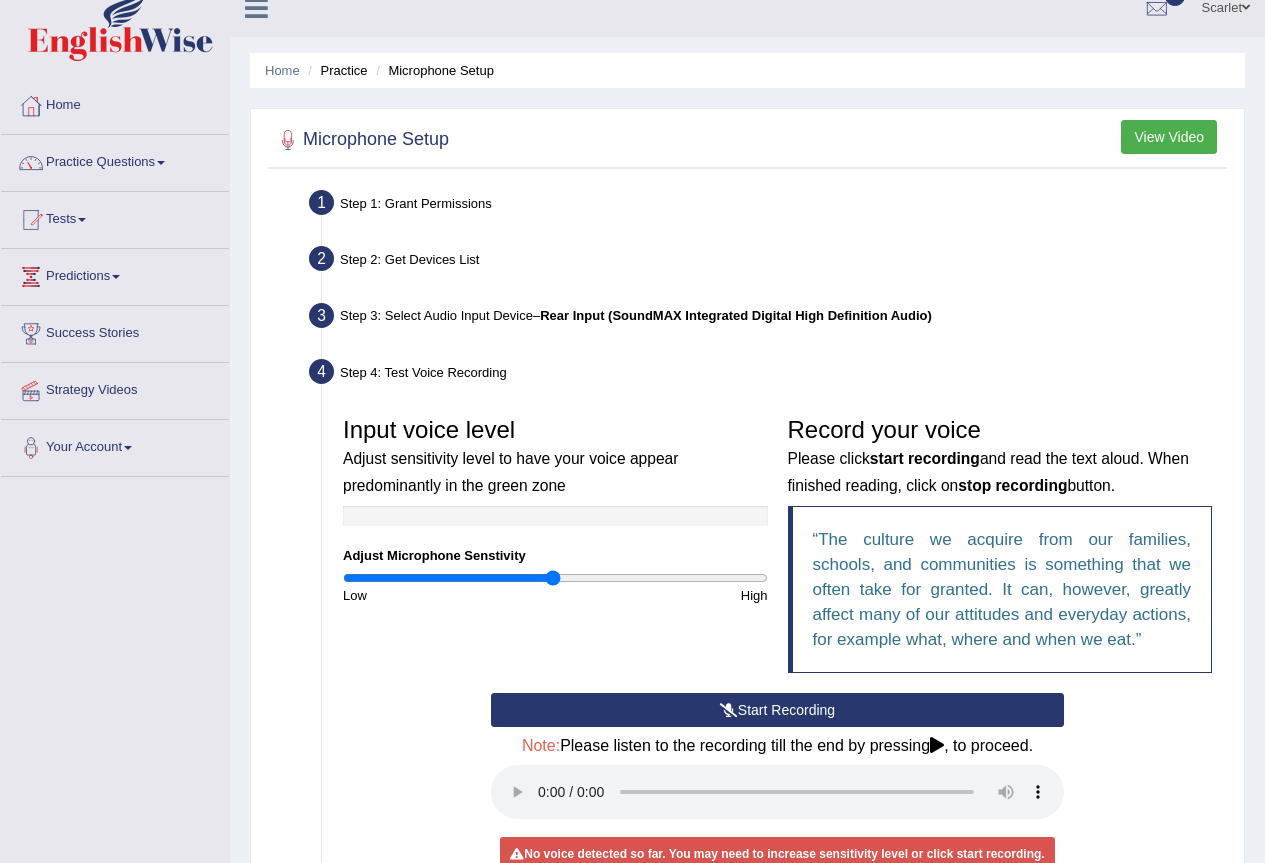 scroll, scrollTop: 0, scrollLeft: 0, axis: both 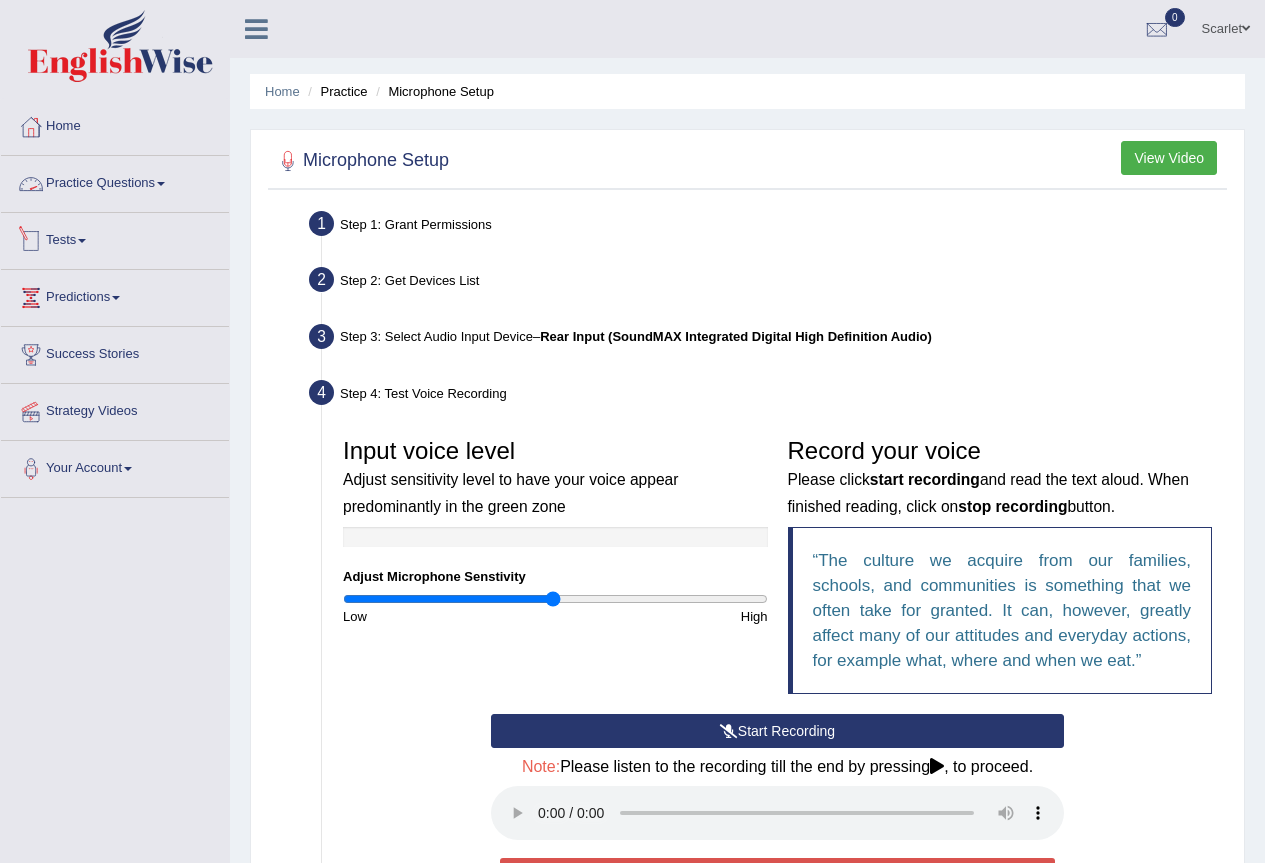 click on "Tests" at bounding box center (115, 238) 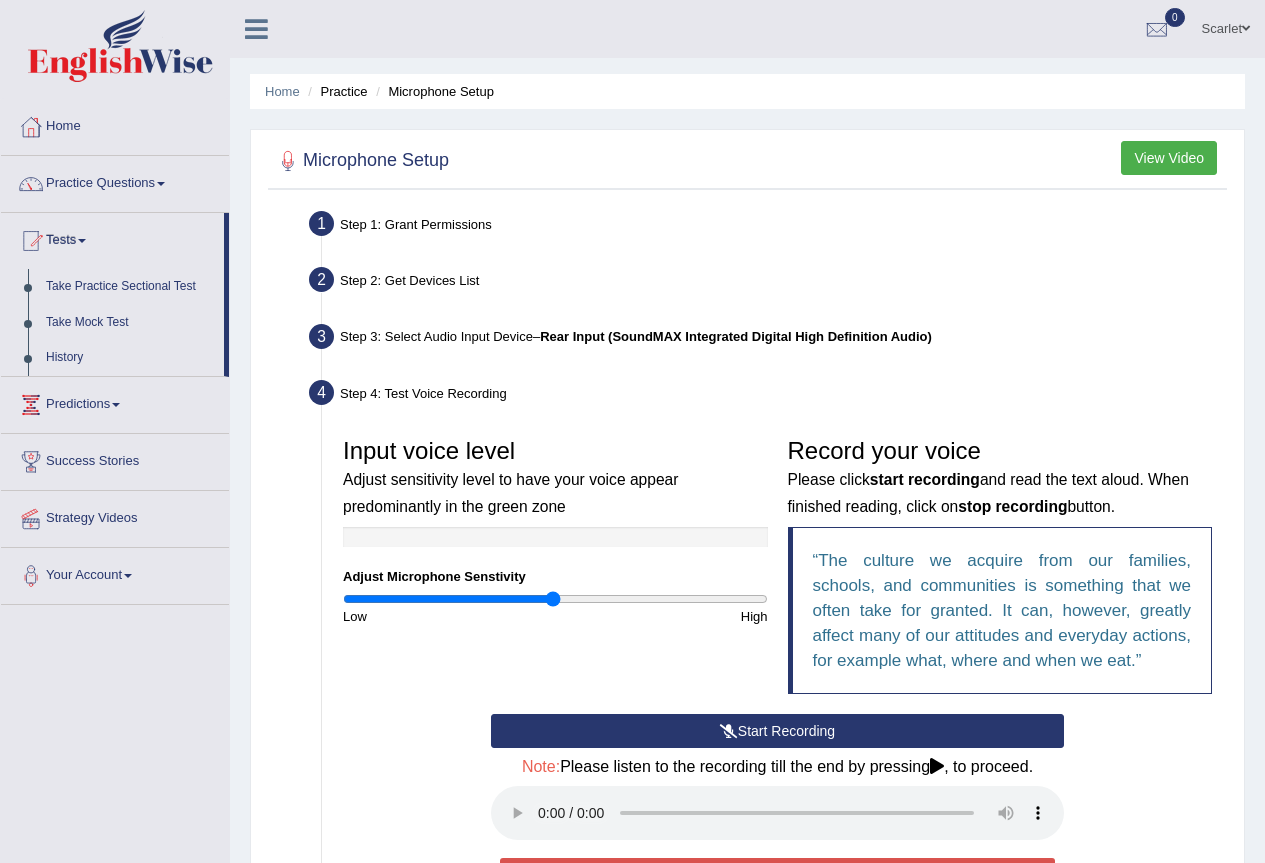 click on "Start Recording" at bounding box center (777, 731) 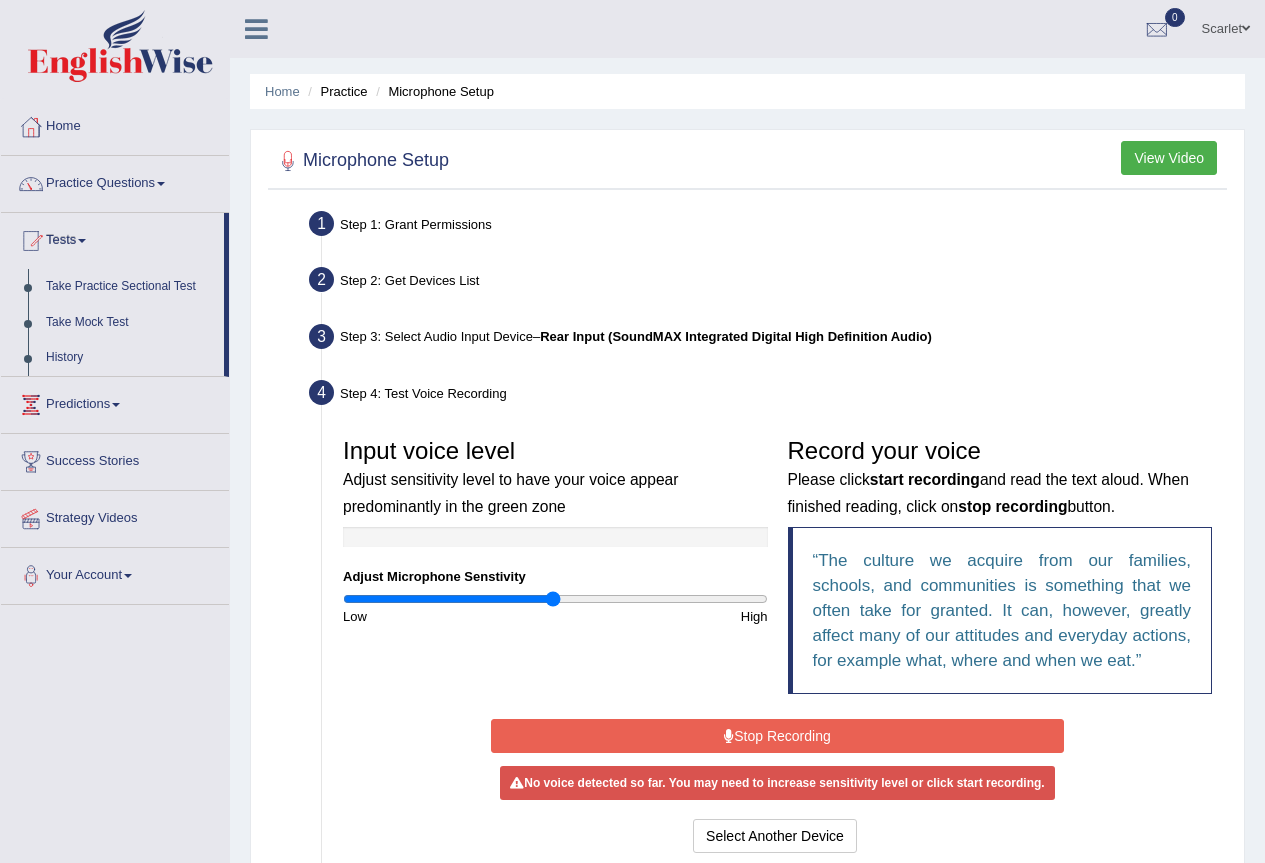 click on "Stop Recording" at bounding box center (777, 736) 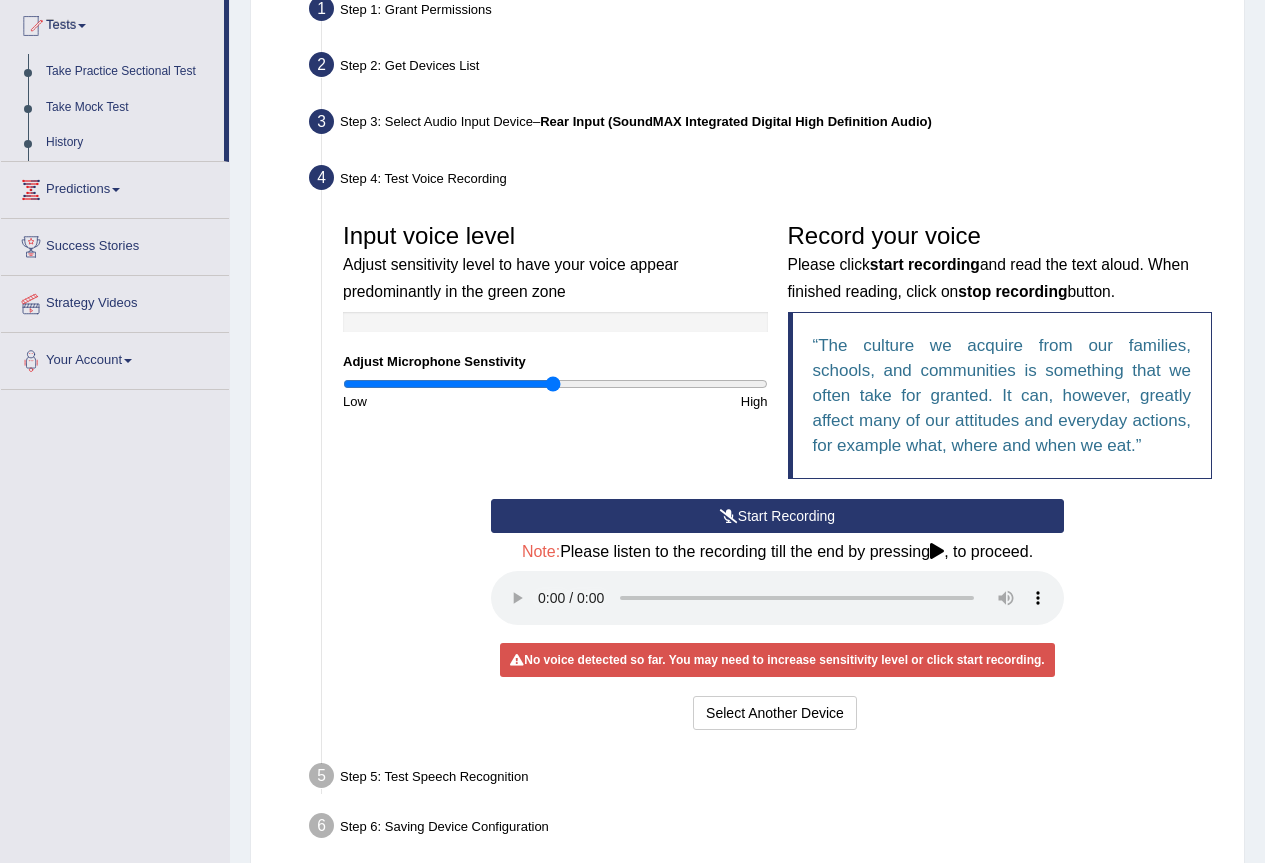 scroll, scrollTop: 225, scrollLeft: 0, axis: vertical 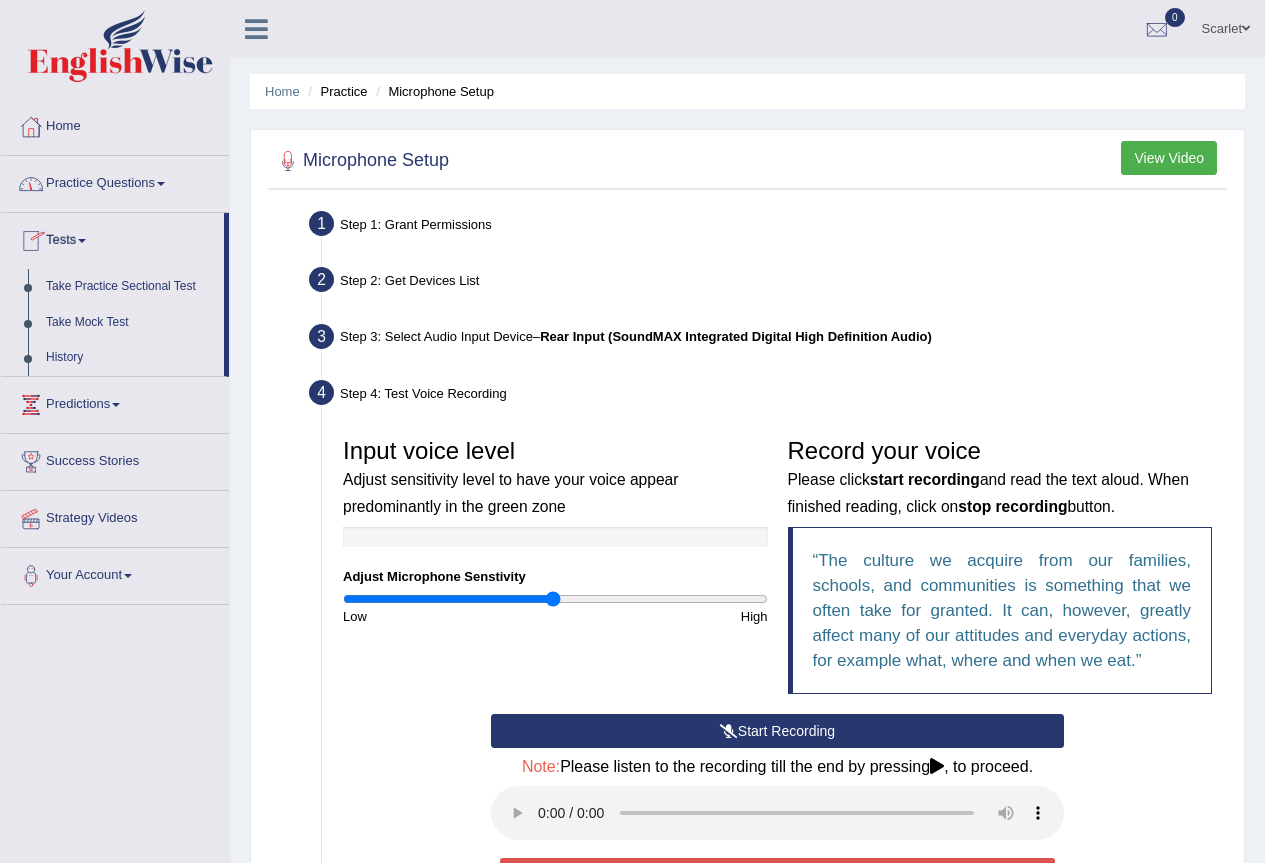 click on "Tests" at bounding box center [112, 238] 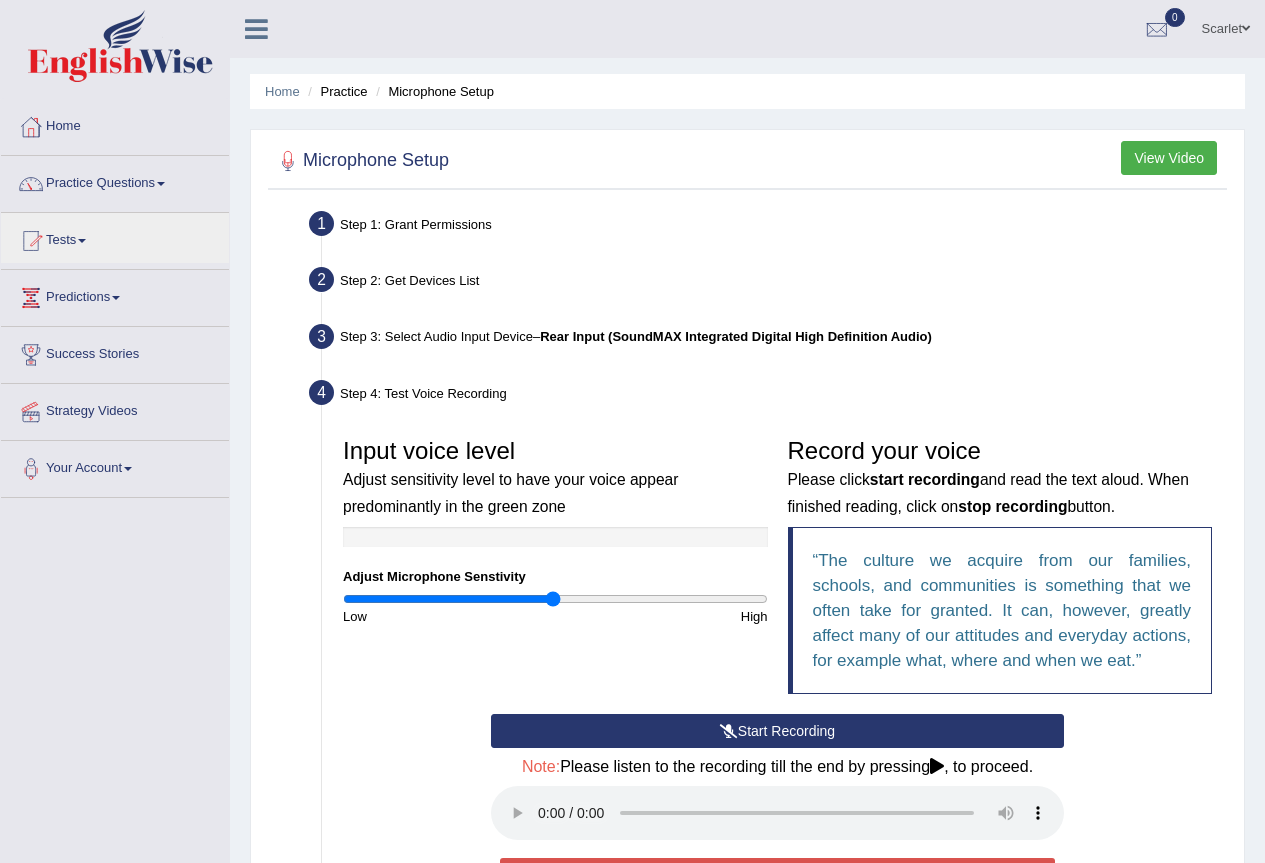 click on "Practice Questions" at bounding box center [115, 181] 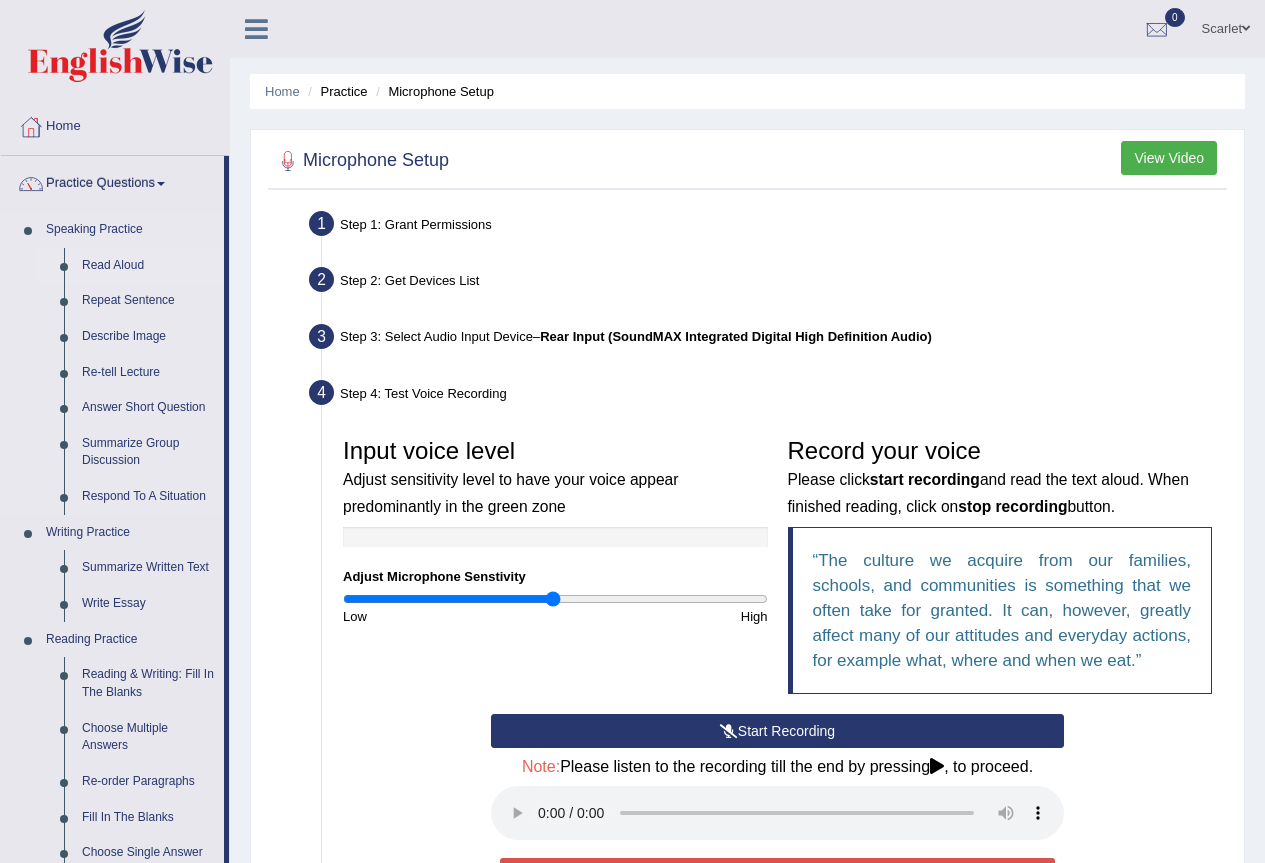 click on "Read Aloud" at bounding box center [148, 266] 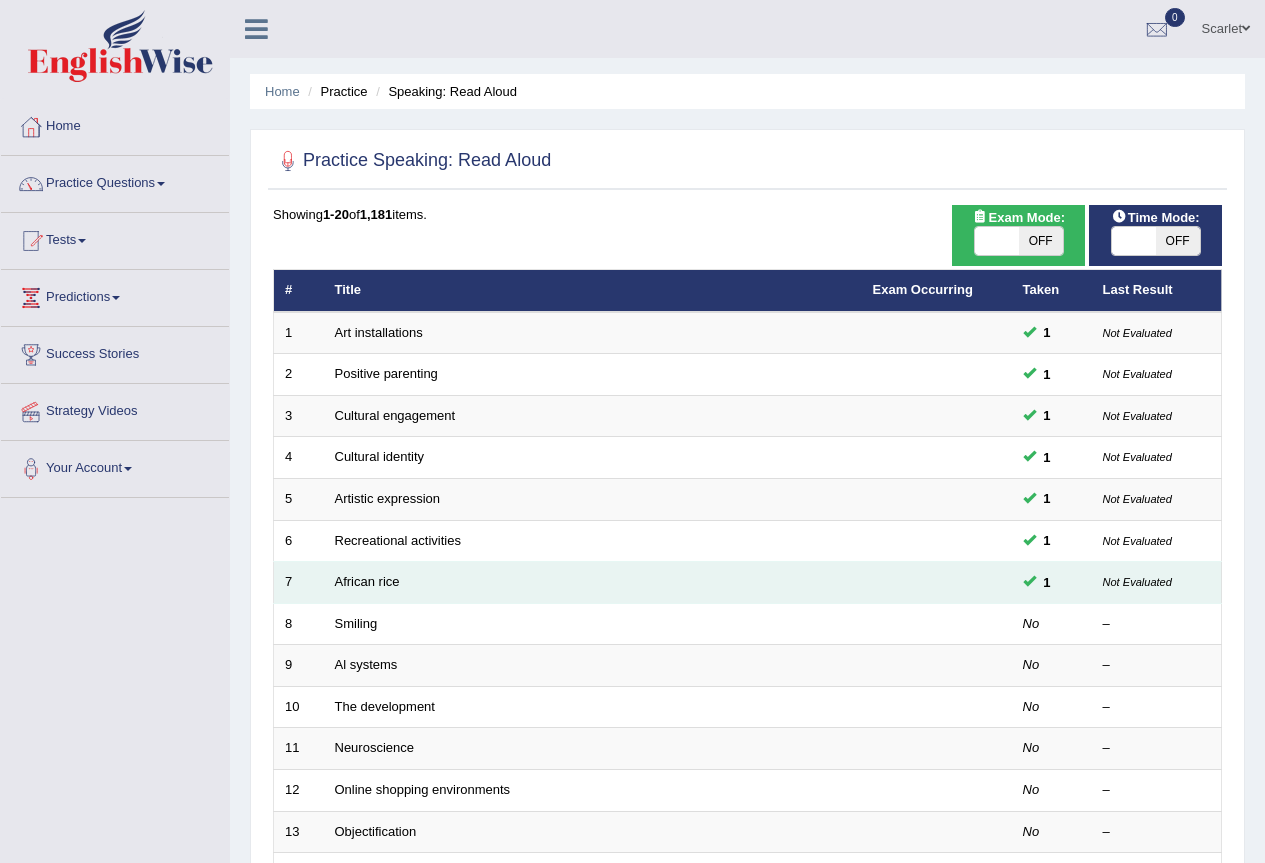 scroll, scrollTop: 0, scrollLeft: 0, axis: both 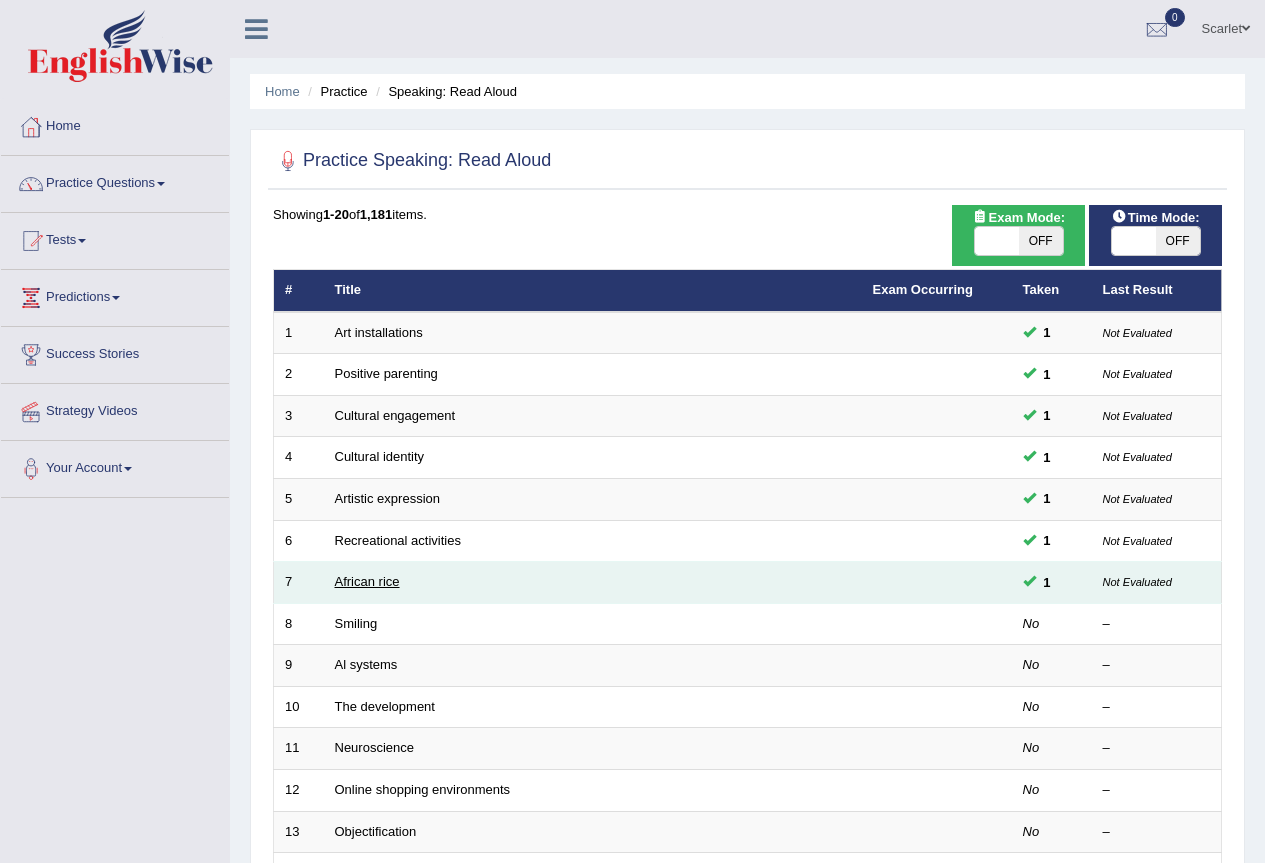 click on "African rice" at bounding box center (367, 581) 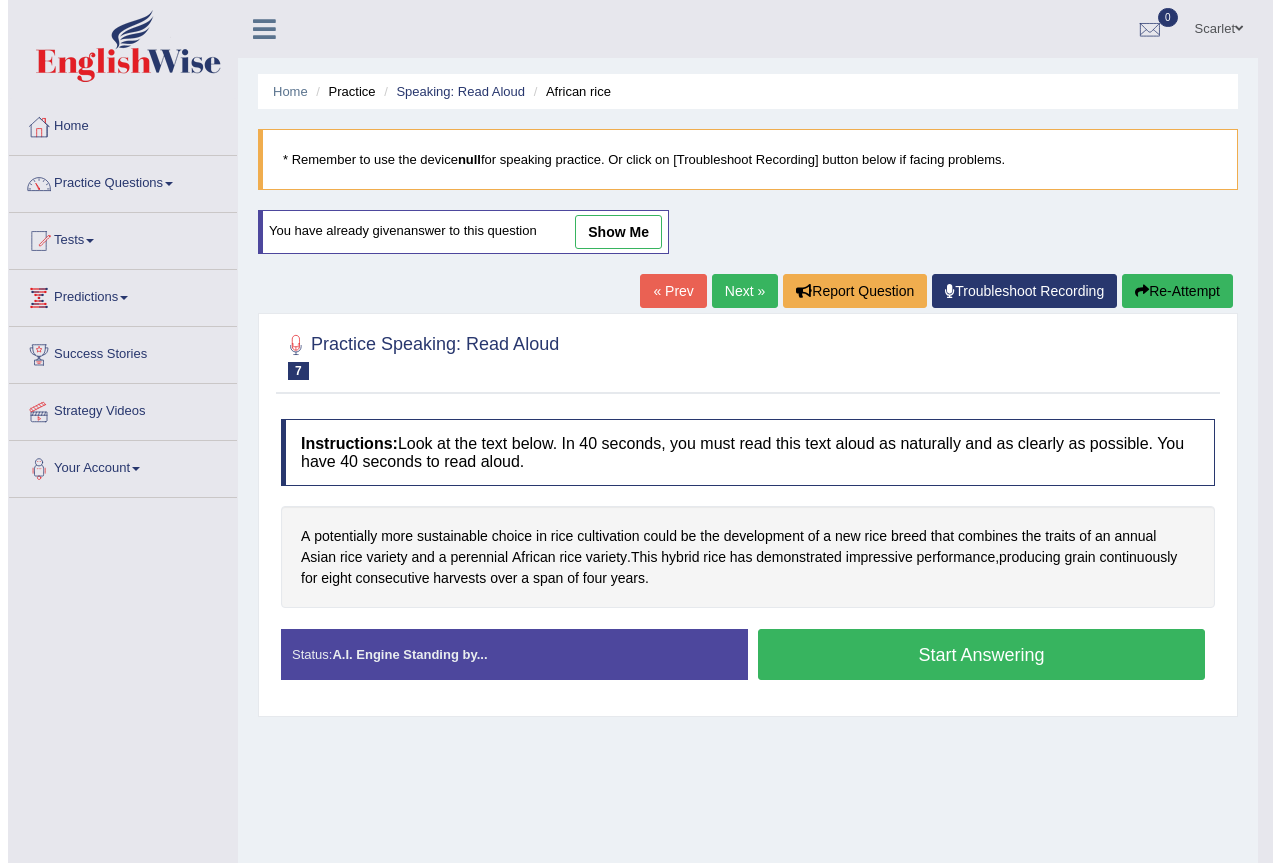 scroll, scrollTop: 0, scrollLeft: 0, axis: both 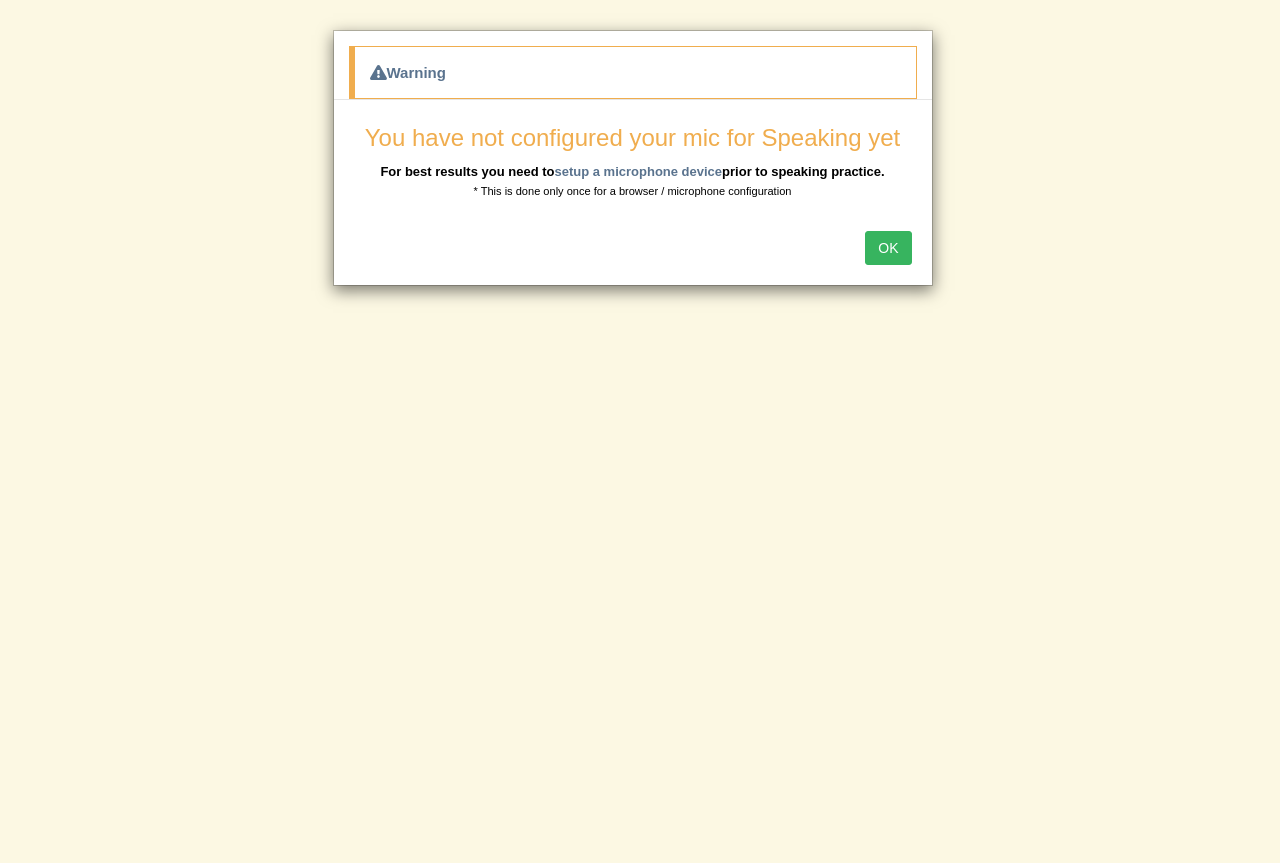 click on "OK" at bounding box center (888, 248) 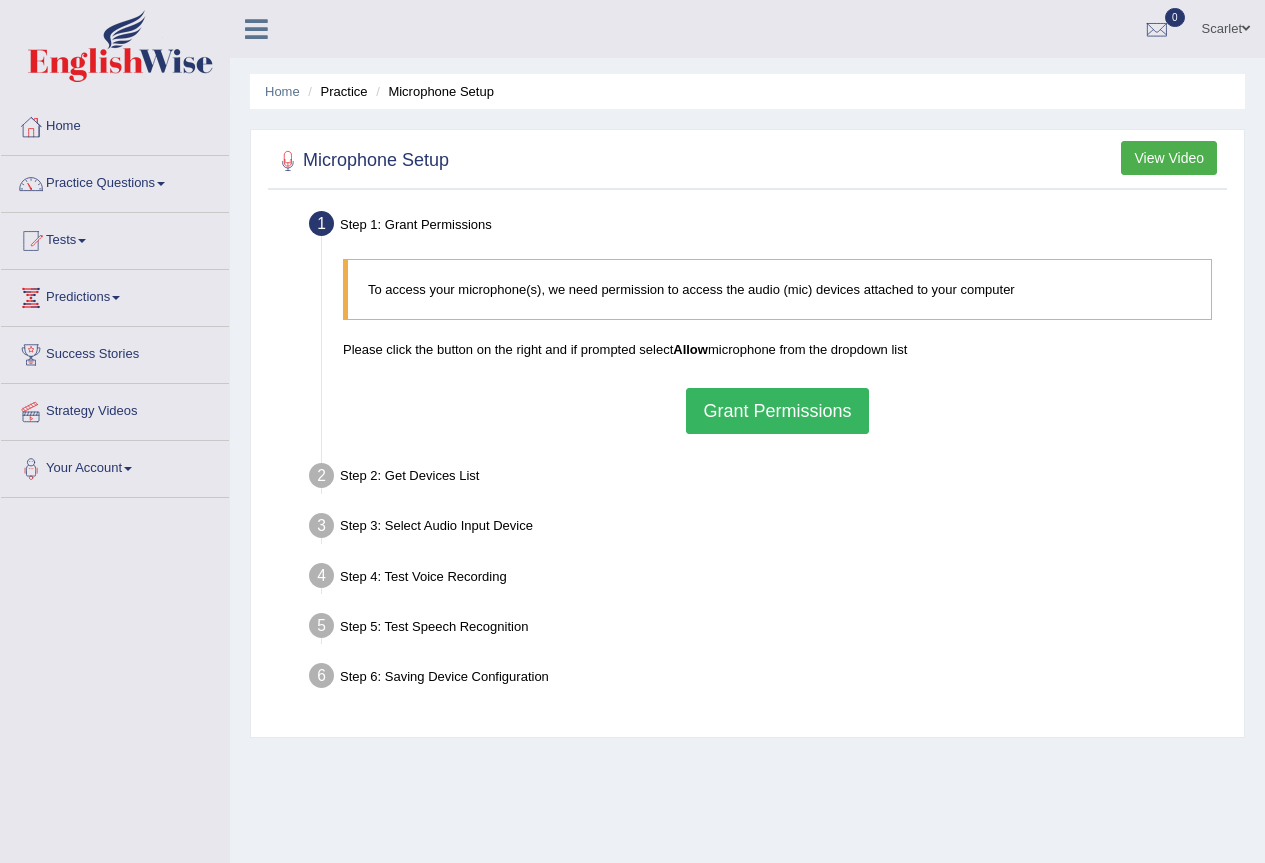 scroll, scrollTop: 0, scrollLeft: 0, axis: both 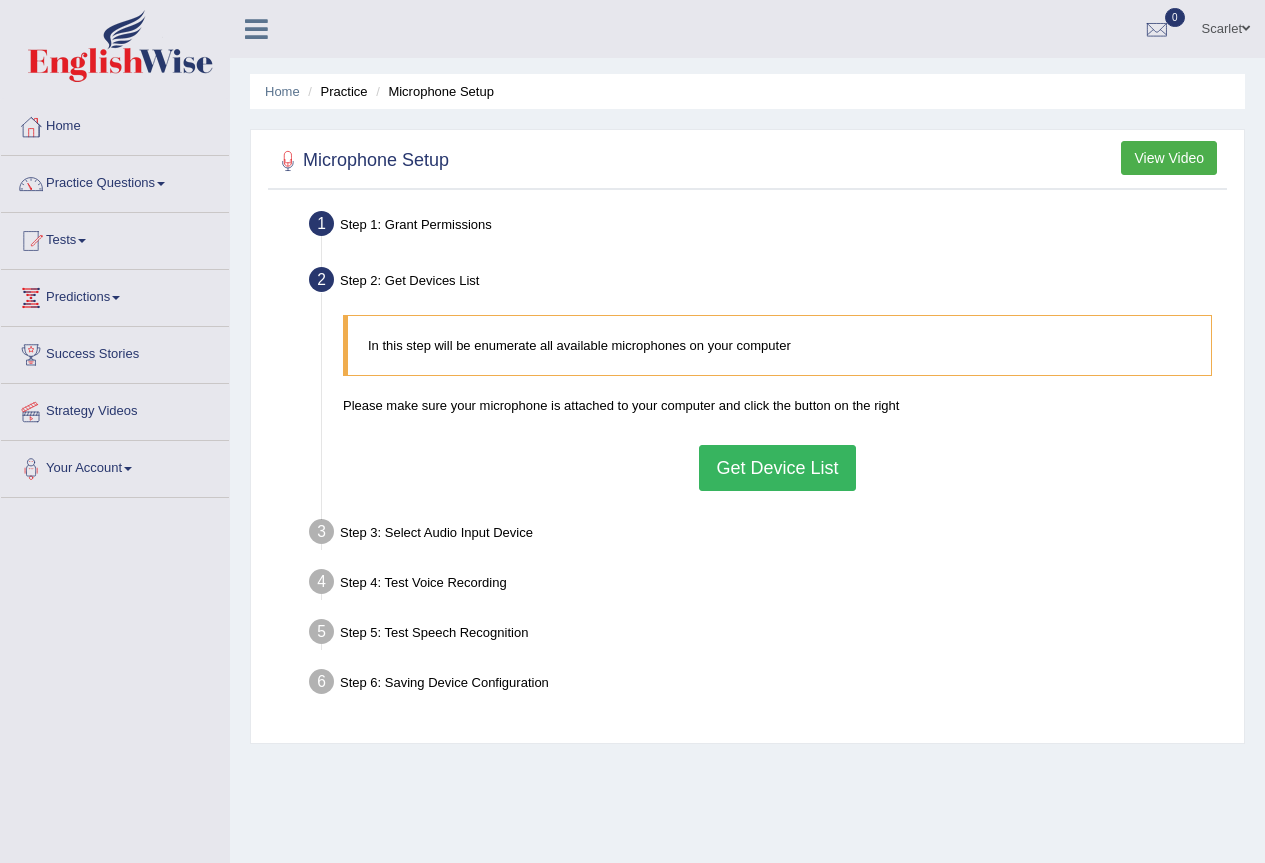 click on "Get Device List" at bounding box center (777, 468) 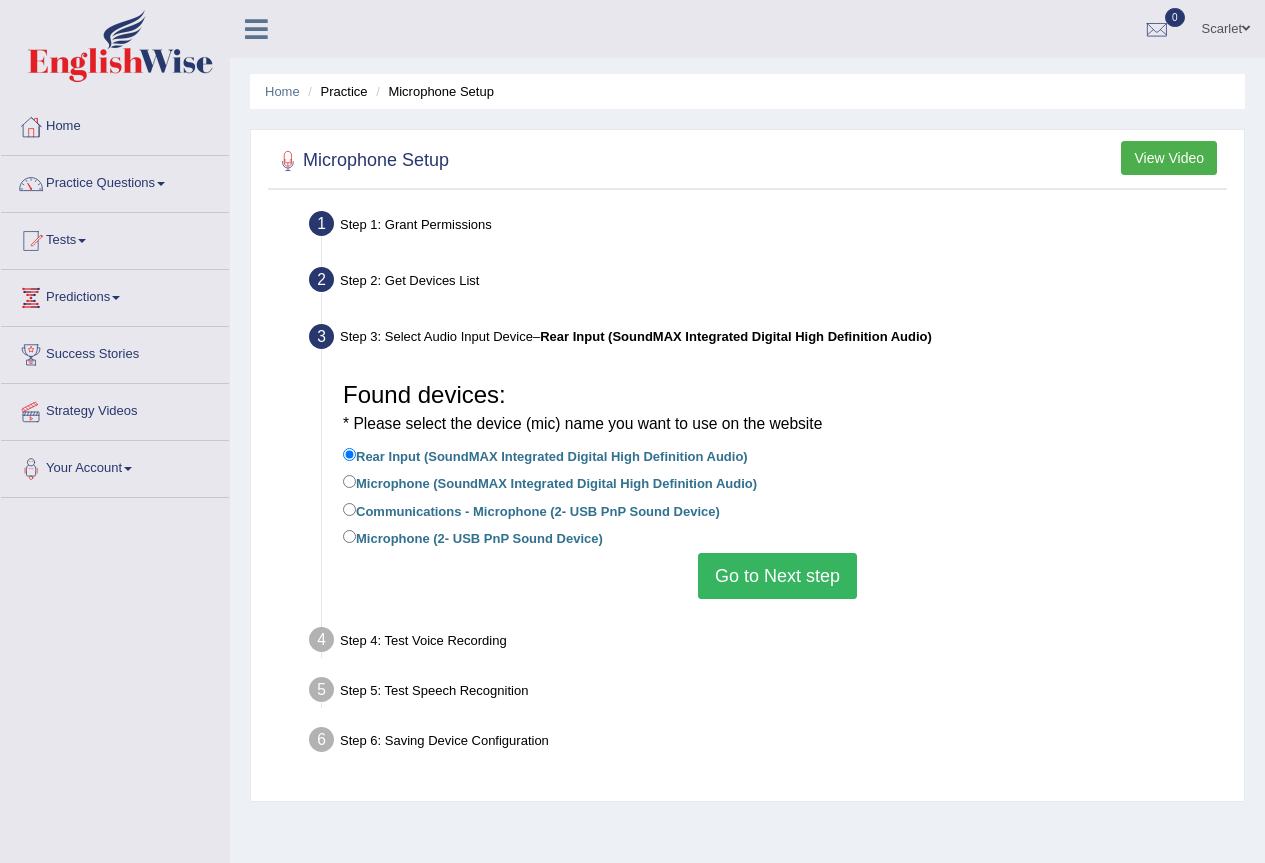 click on "Go to Next step" at bounding box center [777, 576] 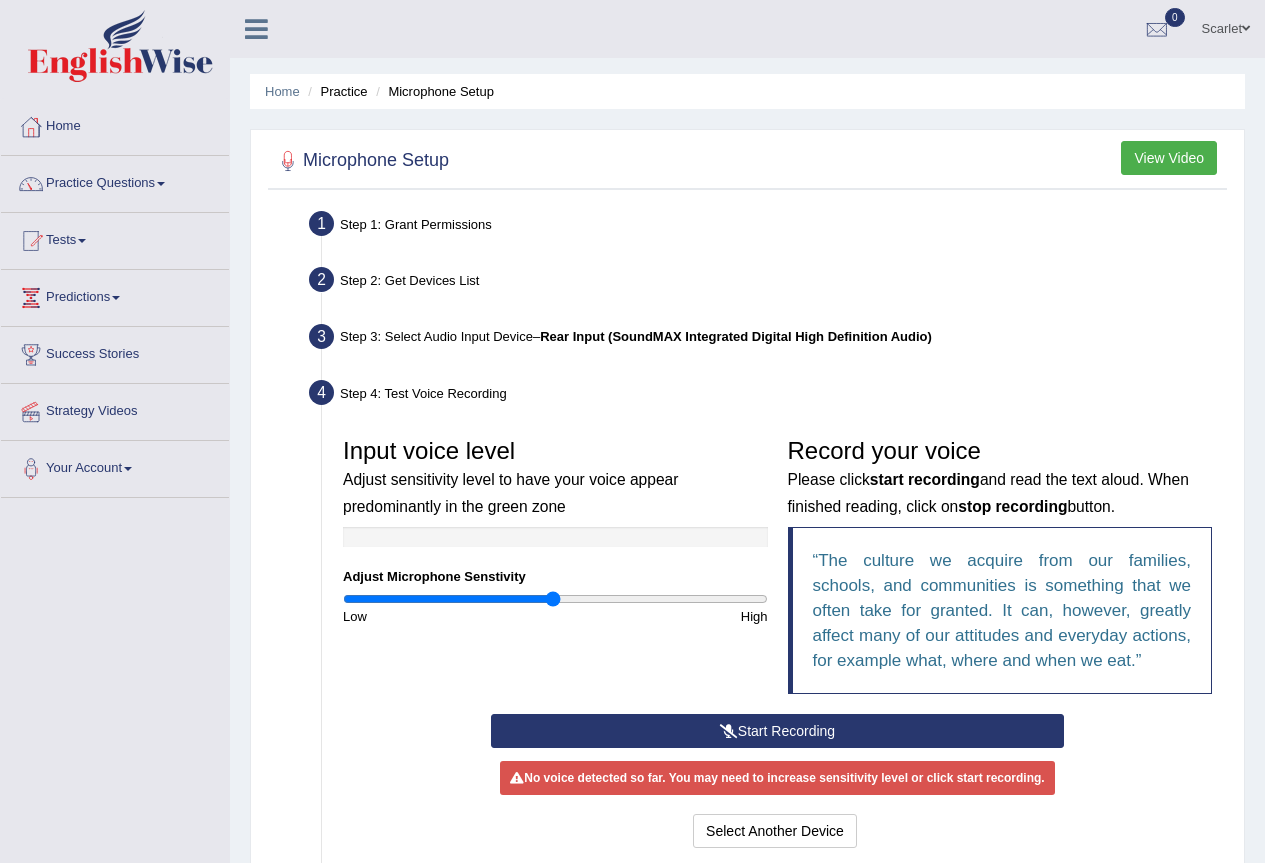 click on "Start Recording" at bounding box center (777, 731) 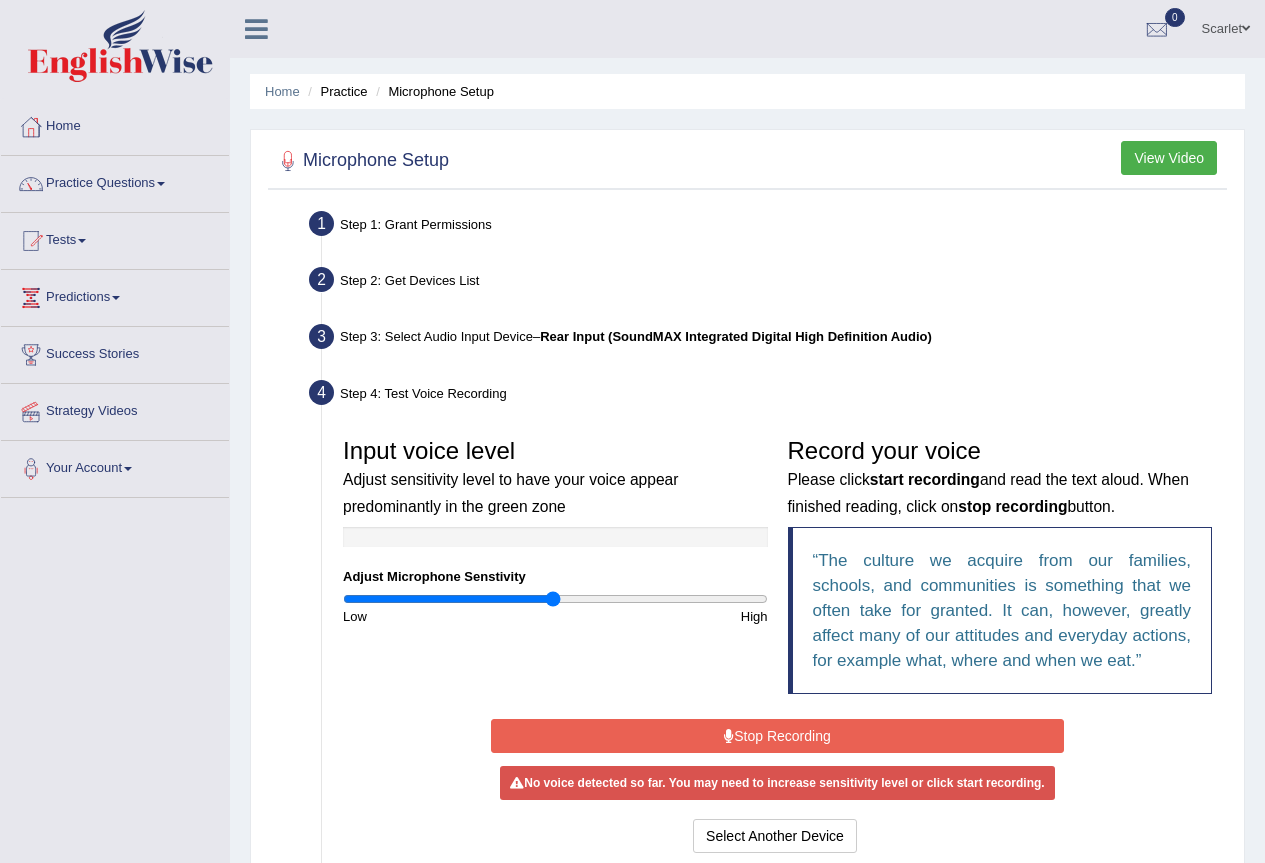click on "Stop Recording" at bounding box center (777, 736) 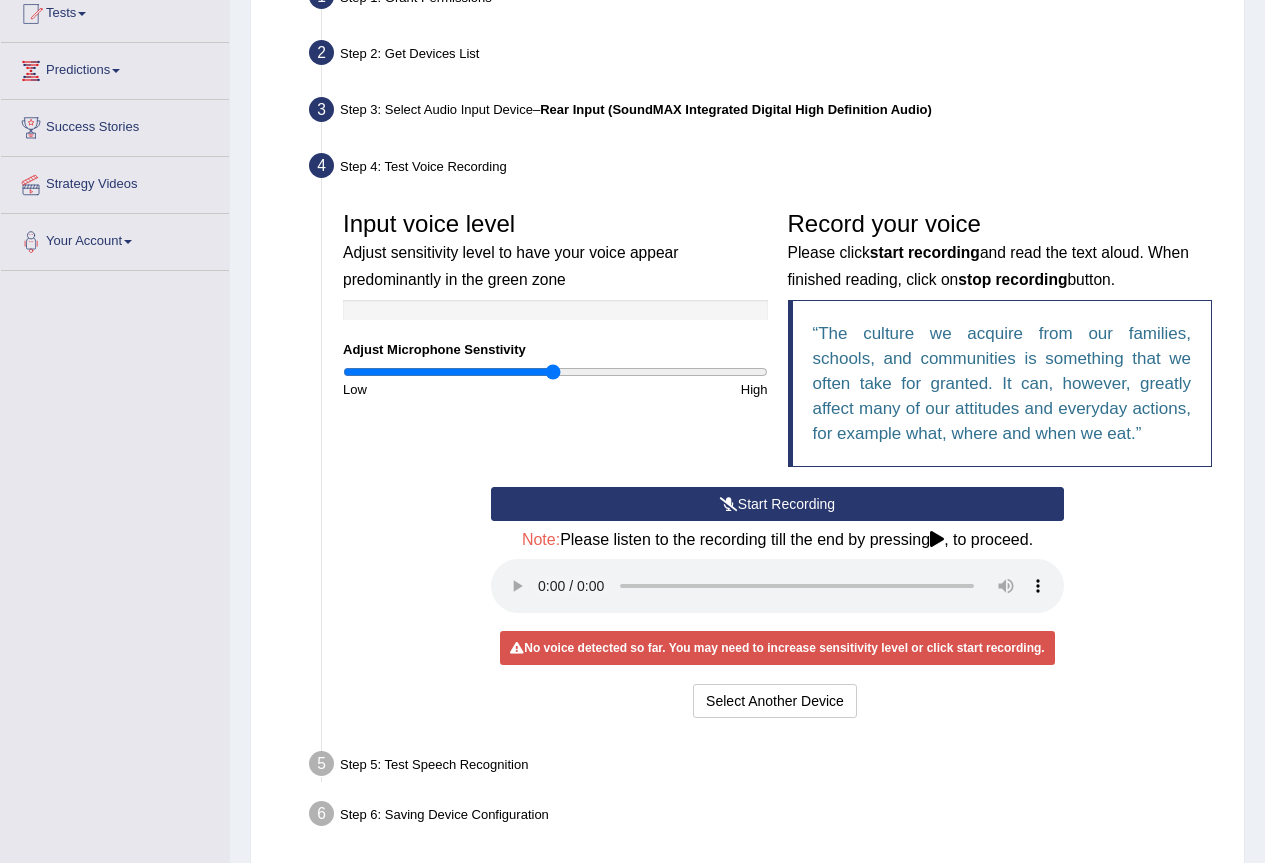 scroll, scrollTop: 305, scrollLeft: 0, axis: vertical 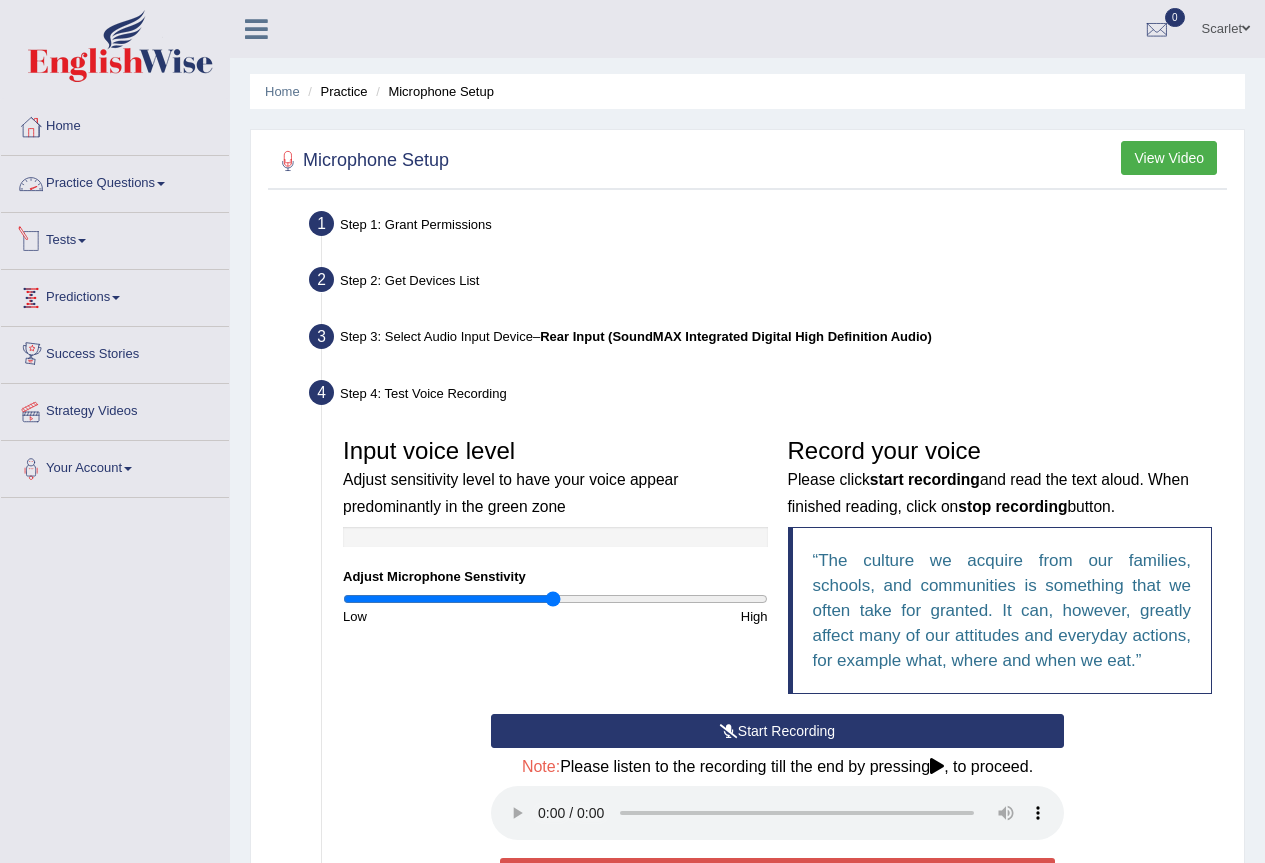 click on "Practice Questions" at bounding box center (115, 181) 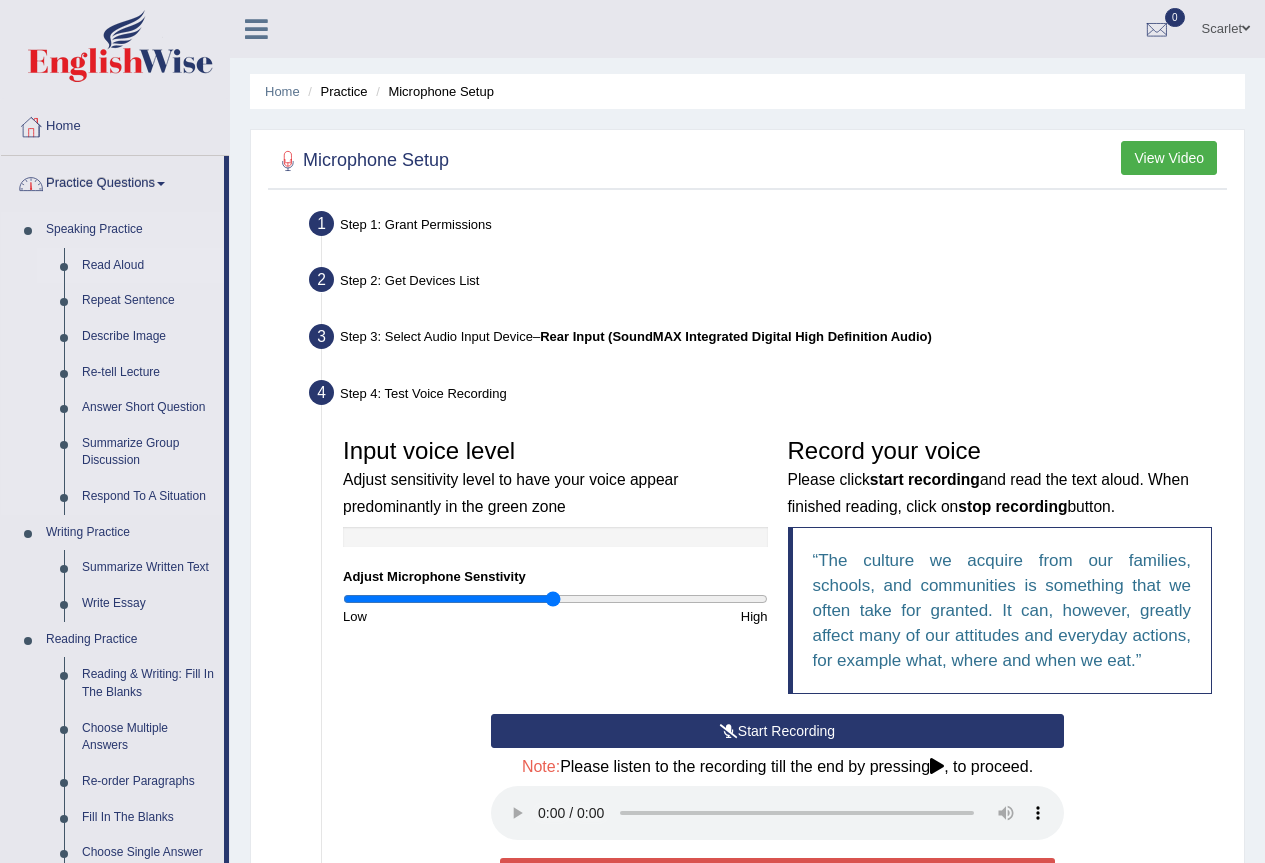 click on "Read Aloud" at bounding box center [148, 266] 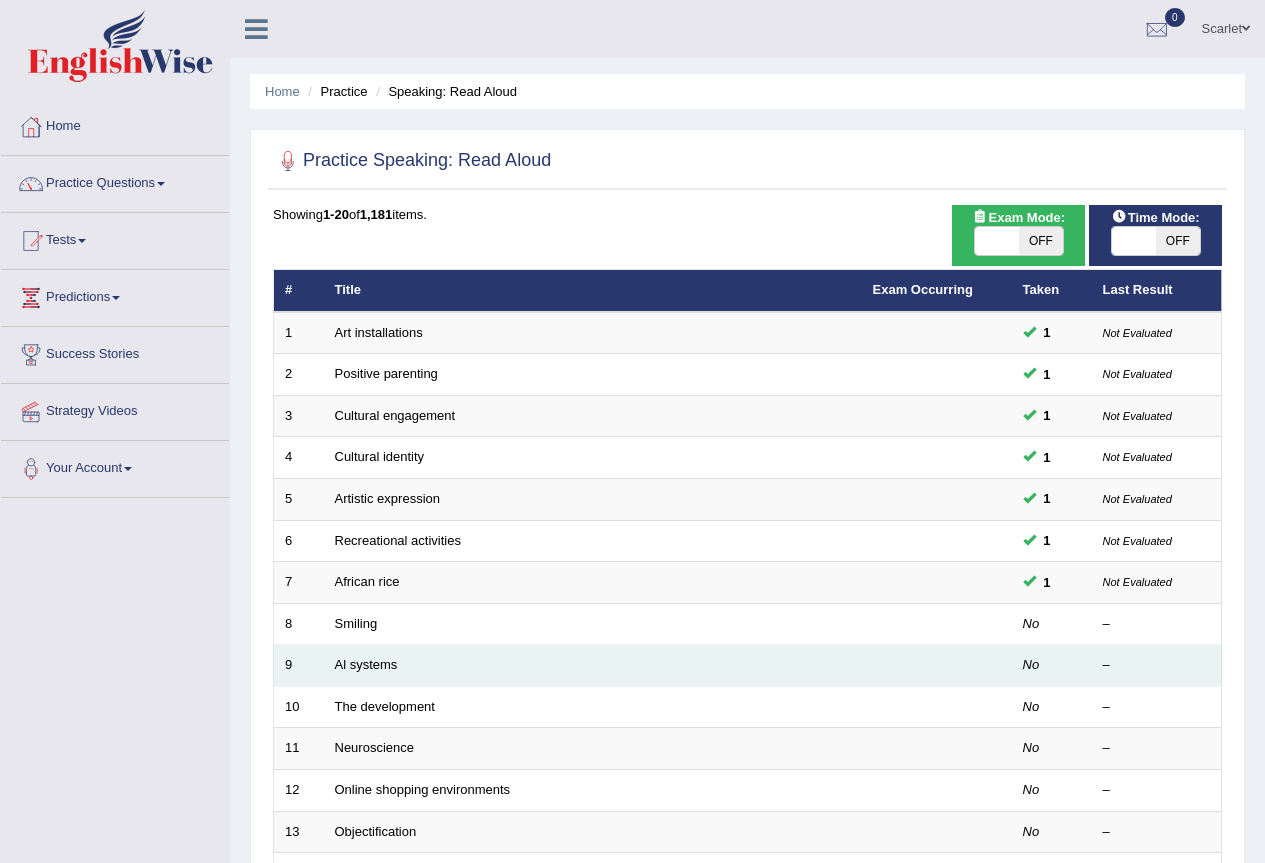 scroll, scrollTop: 0, scrollLeft: 0, axis: both 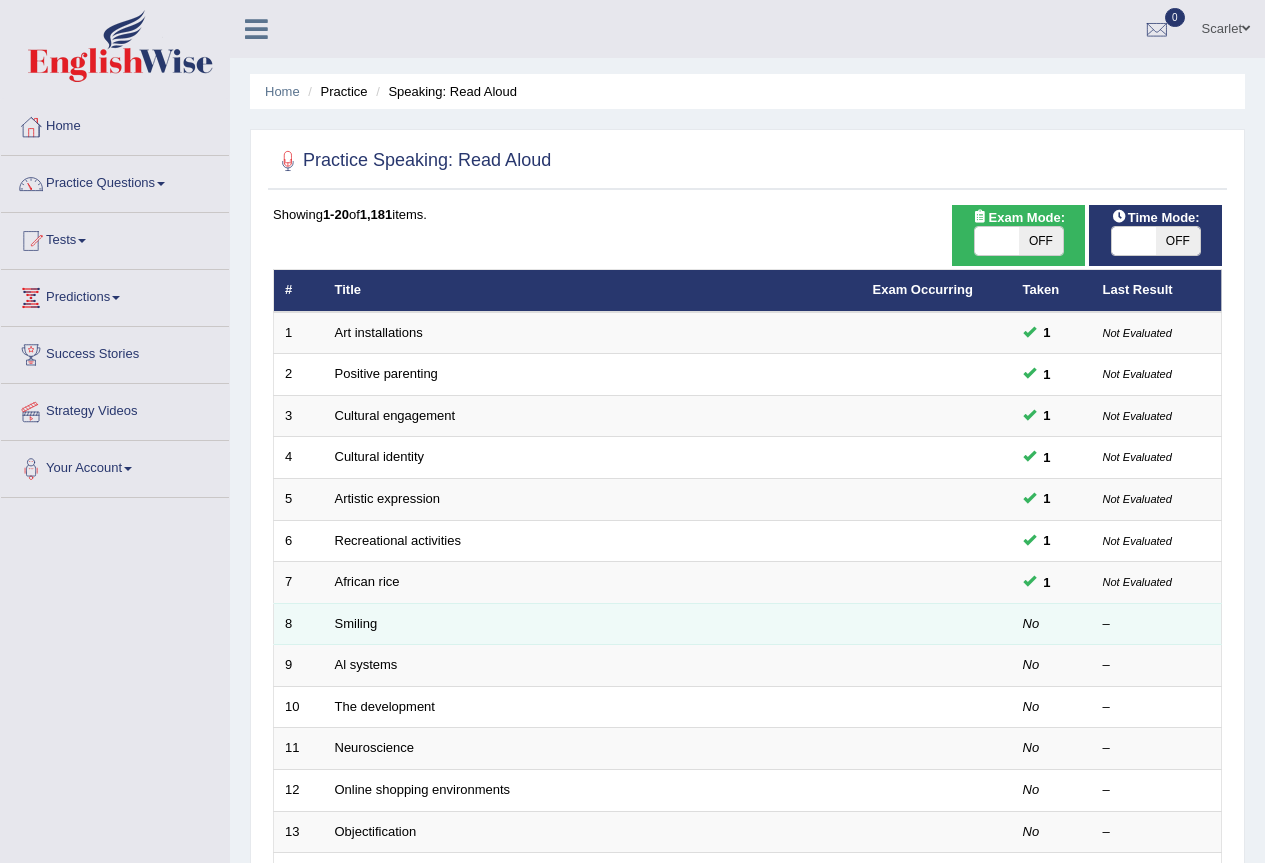 click on "Smiling" at bounding box center (593, 624) 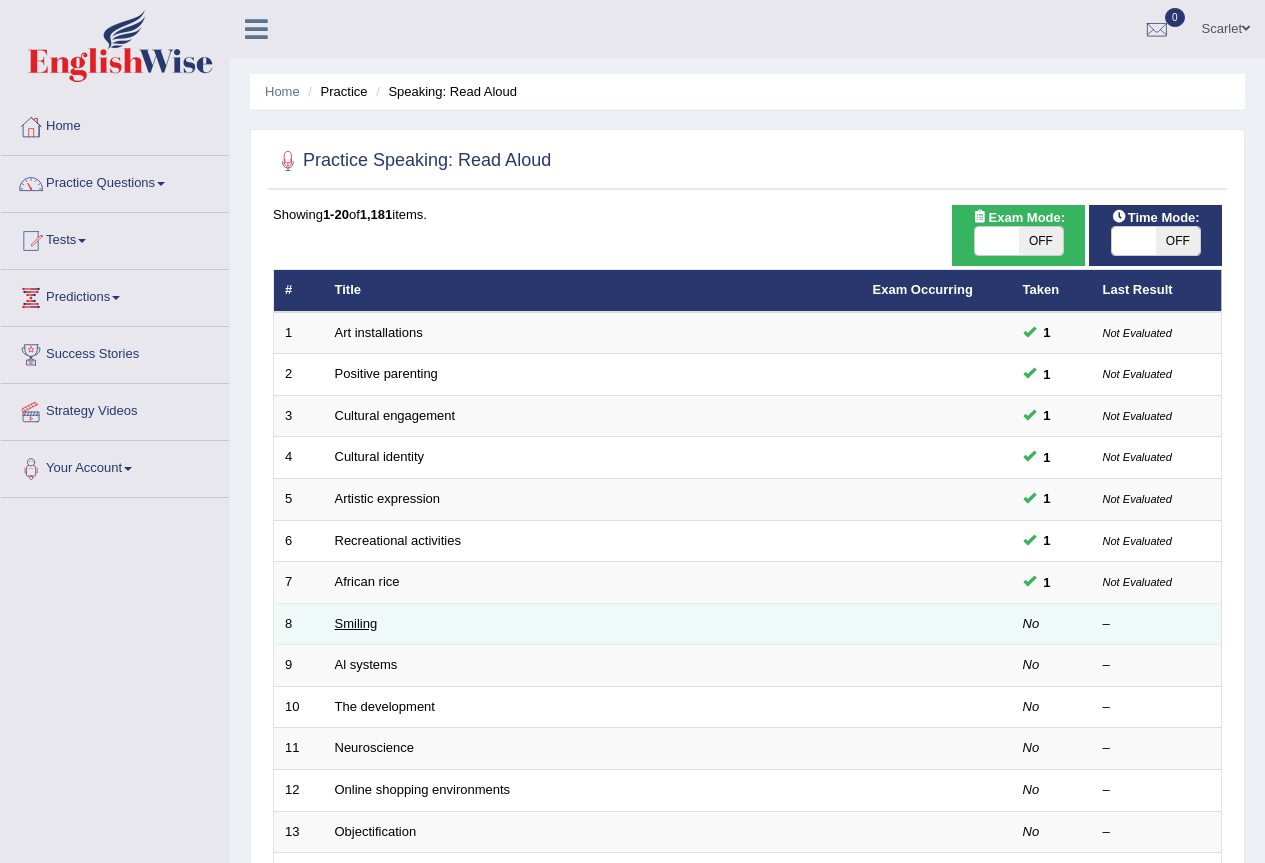 click on "Smiling" at bounding box center (356, 623) 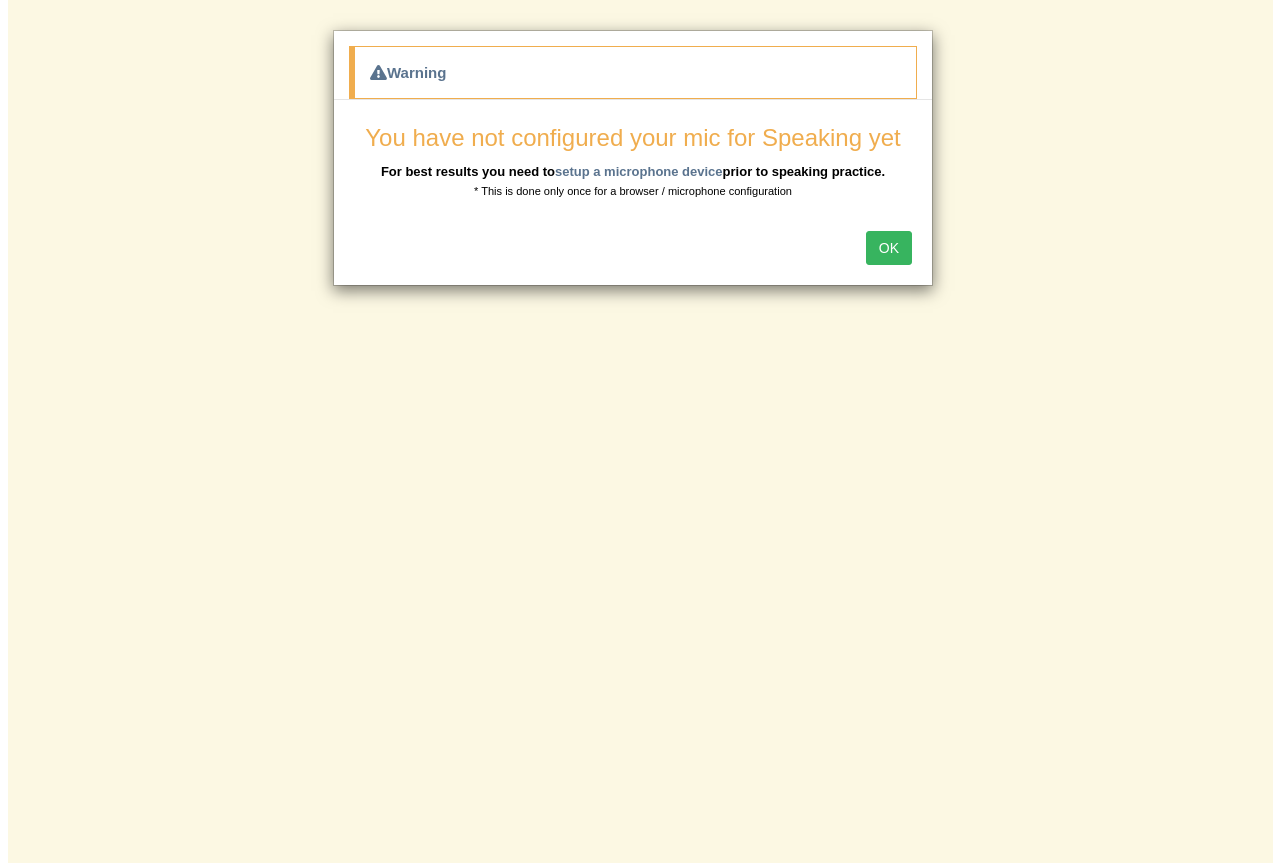 scroll, scrollTop: 0, scrollLeft: 0, axis: both 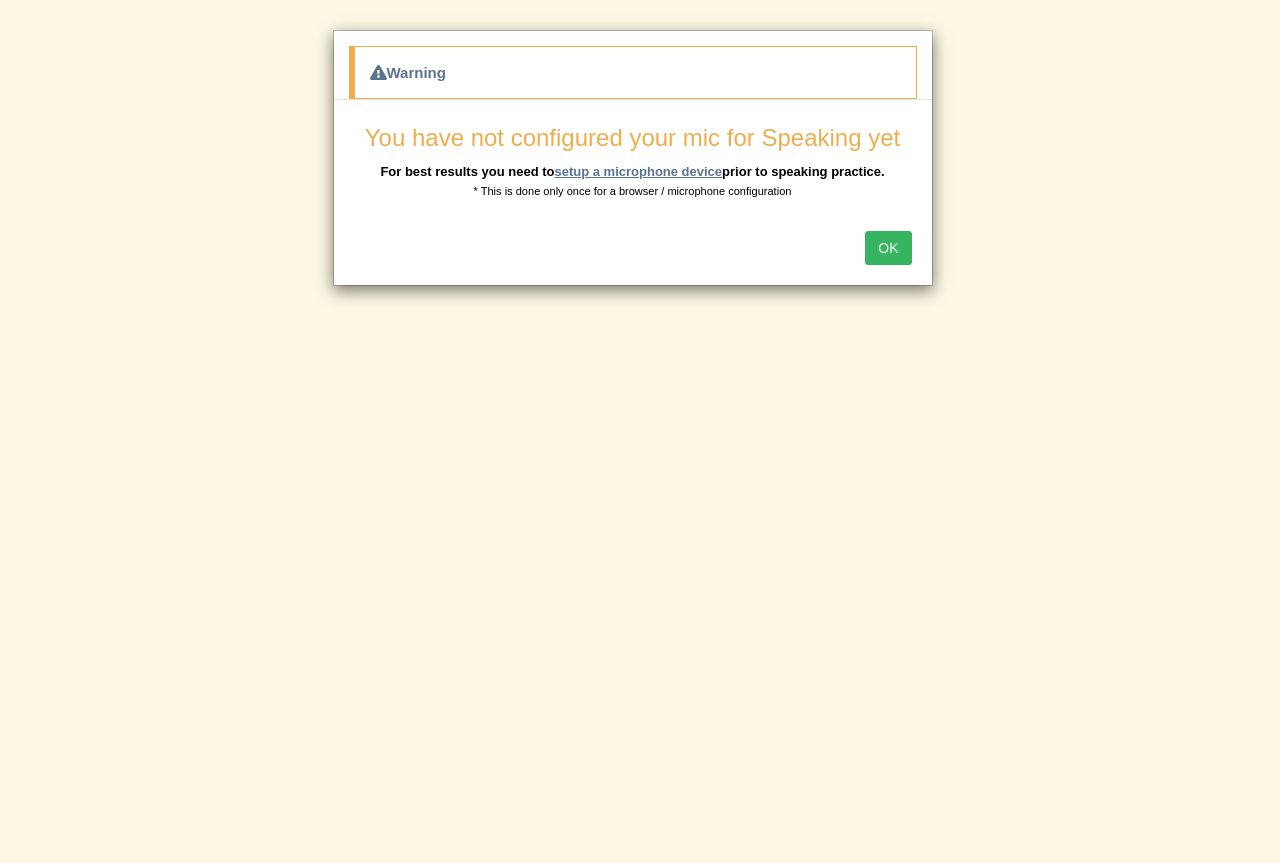 click on "setup a microphone device" at bounding box center (638, 171) 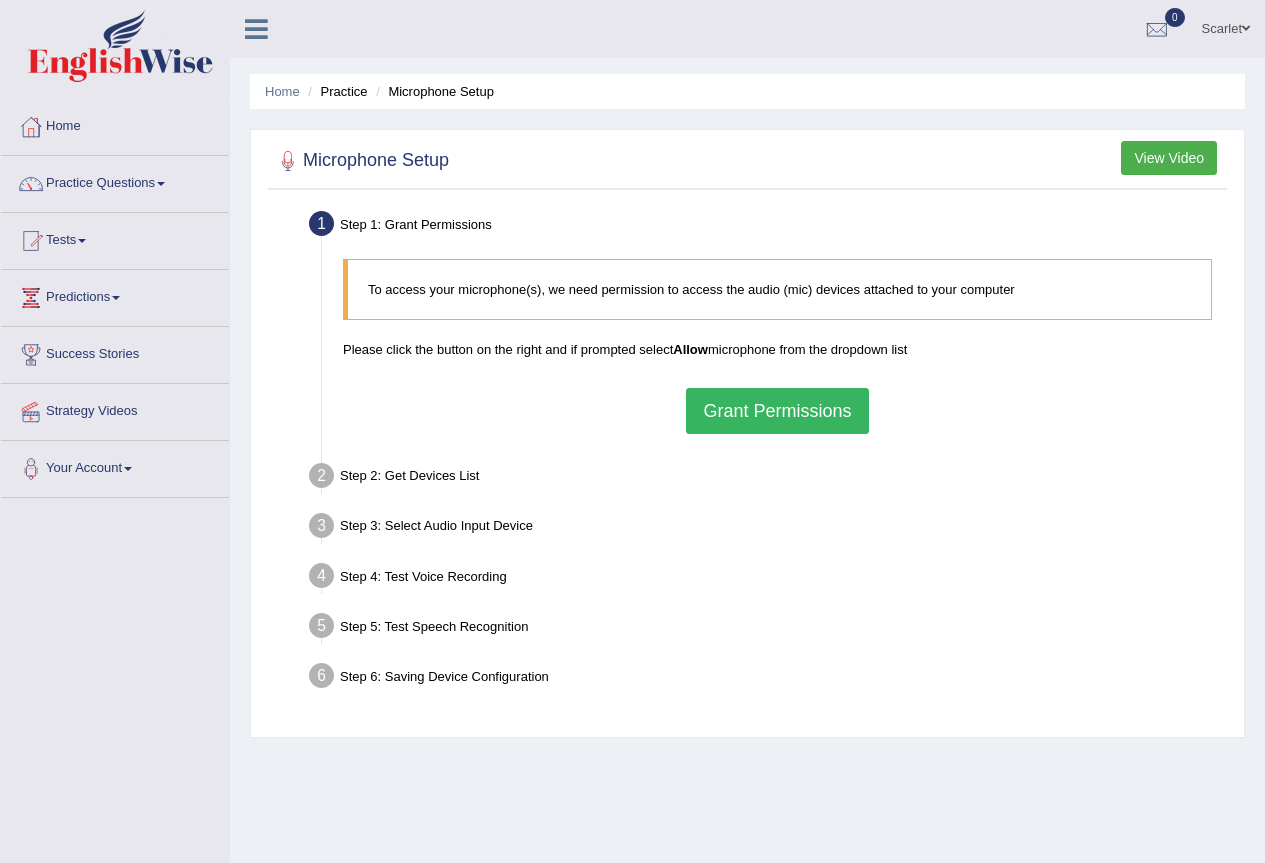 scroll, scrollTop: 0, scrollLeft: 0, axis: both 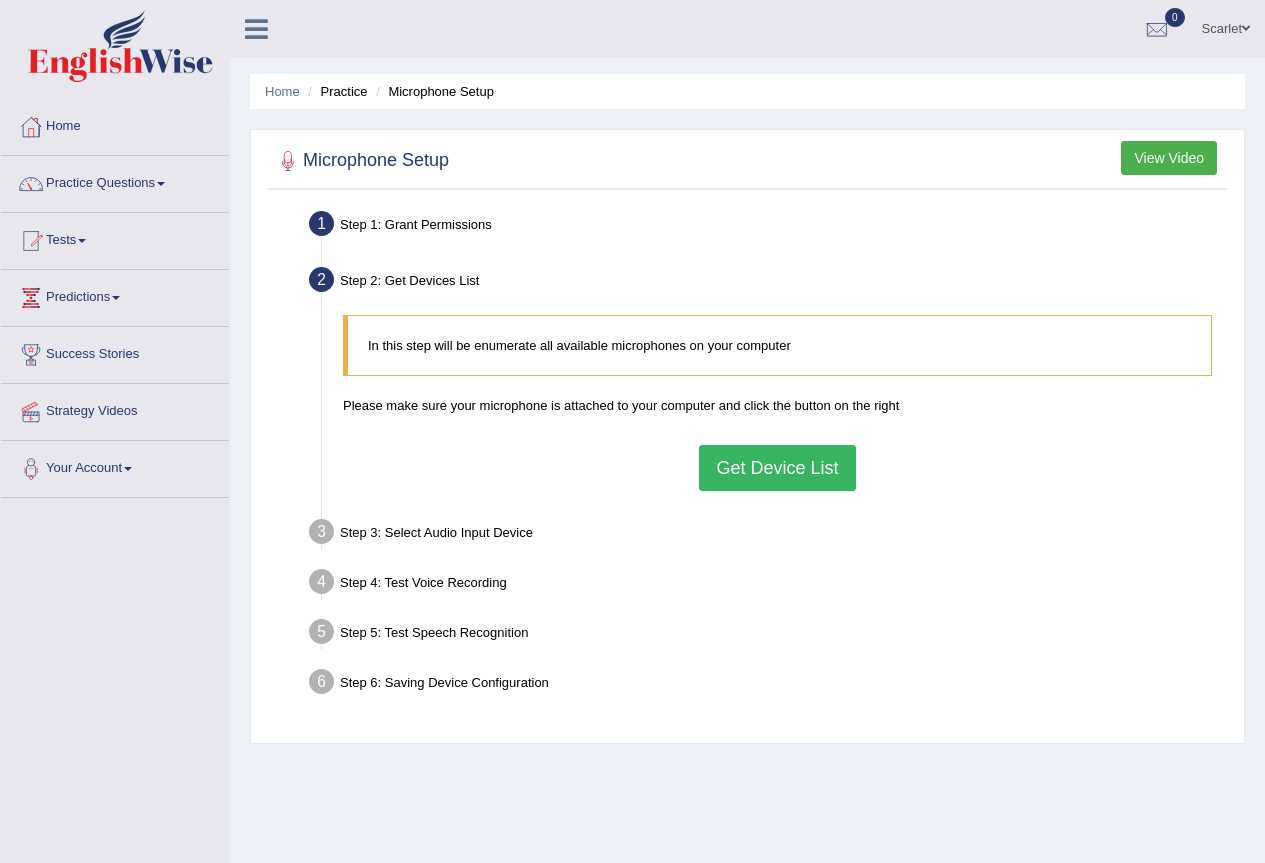 click on "Get Device List" at bounding box center [777, 468] 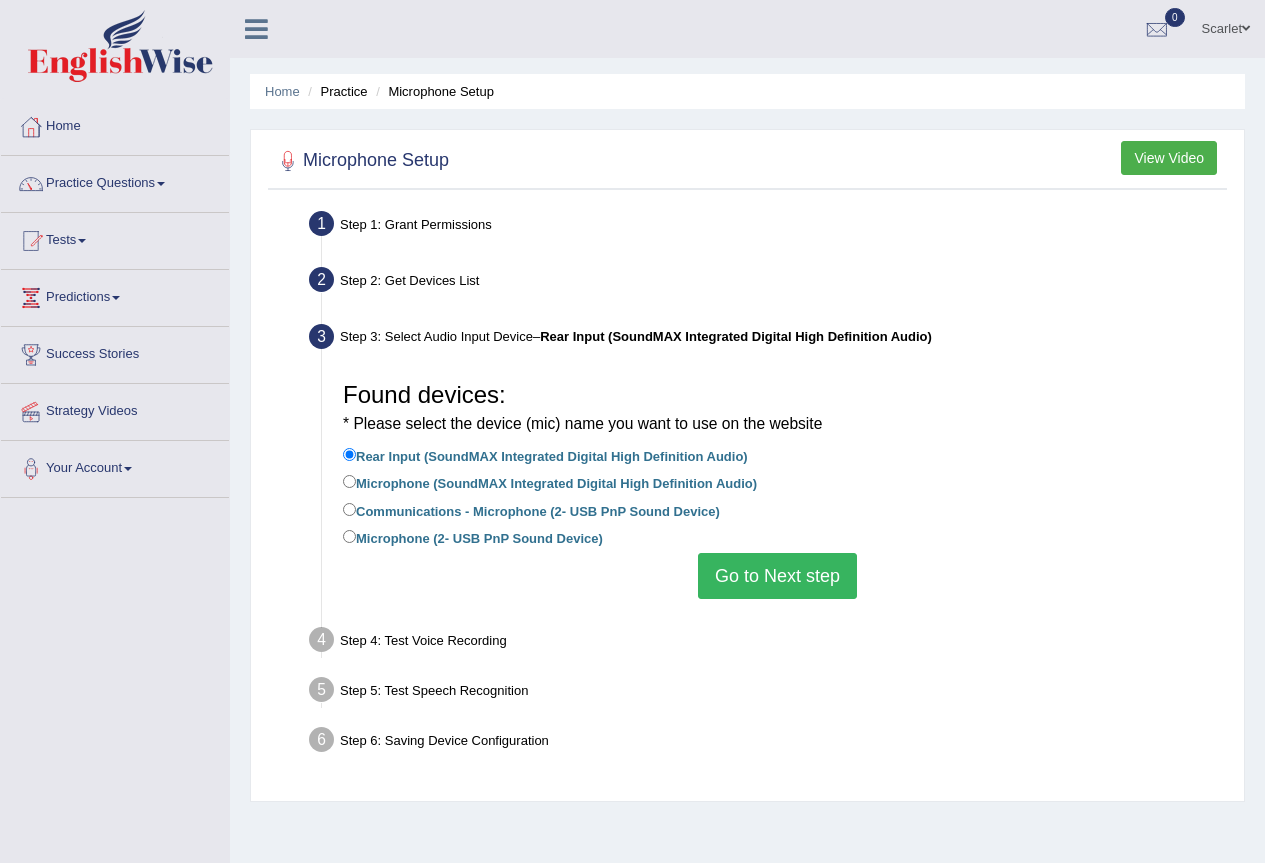 click on "Go to Next step" at bounding box center (777, 576) 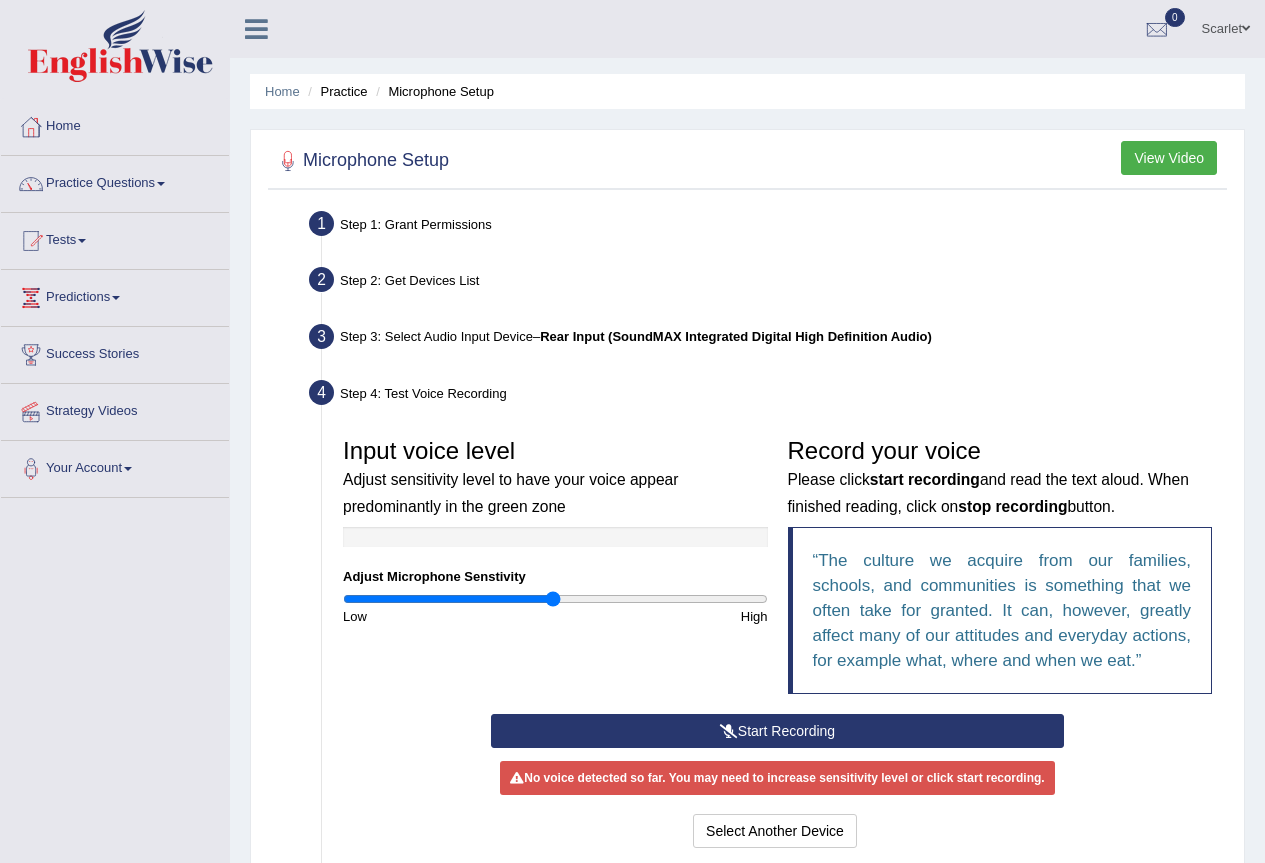 click on "Start Recording" at bounding box center [777, 731] 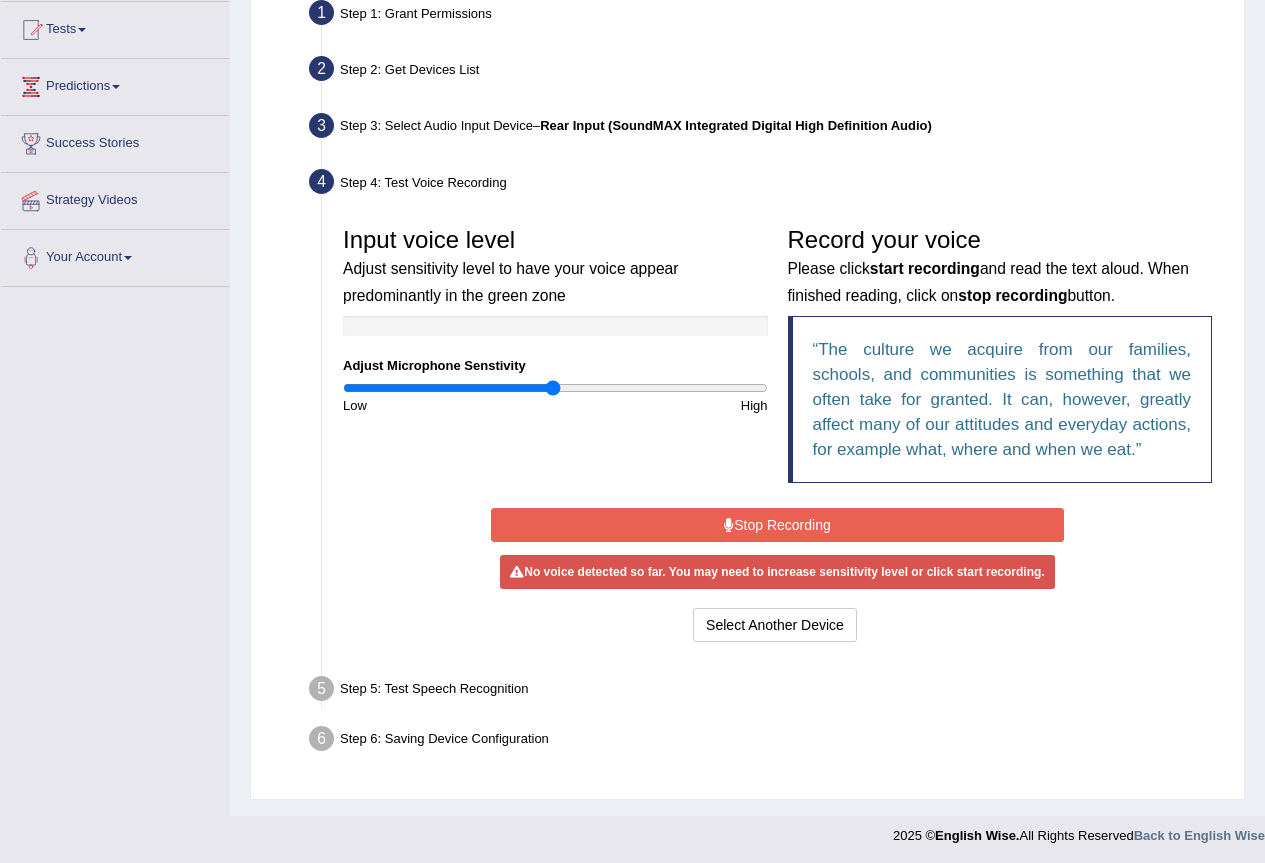 scroll, scrollTop: 214, scrollLeft: 0, axis: vertical 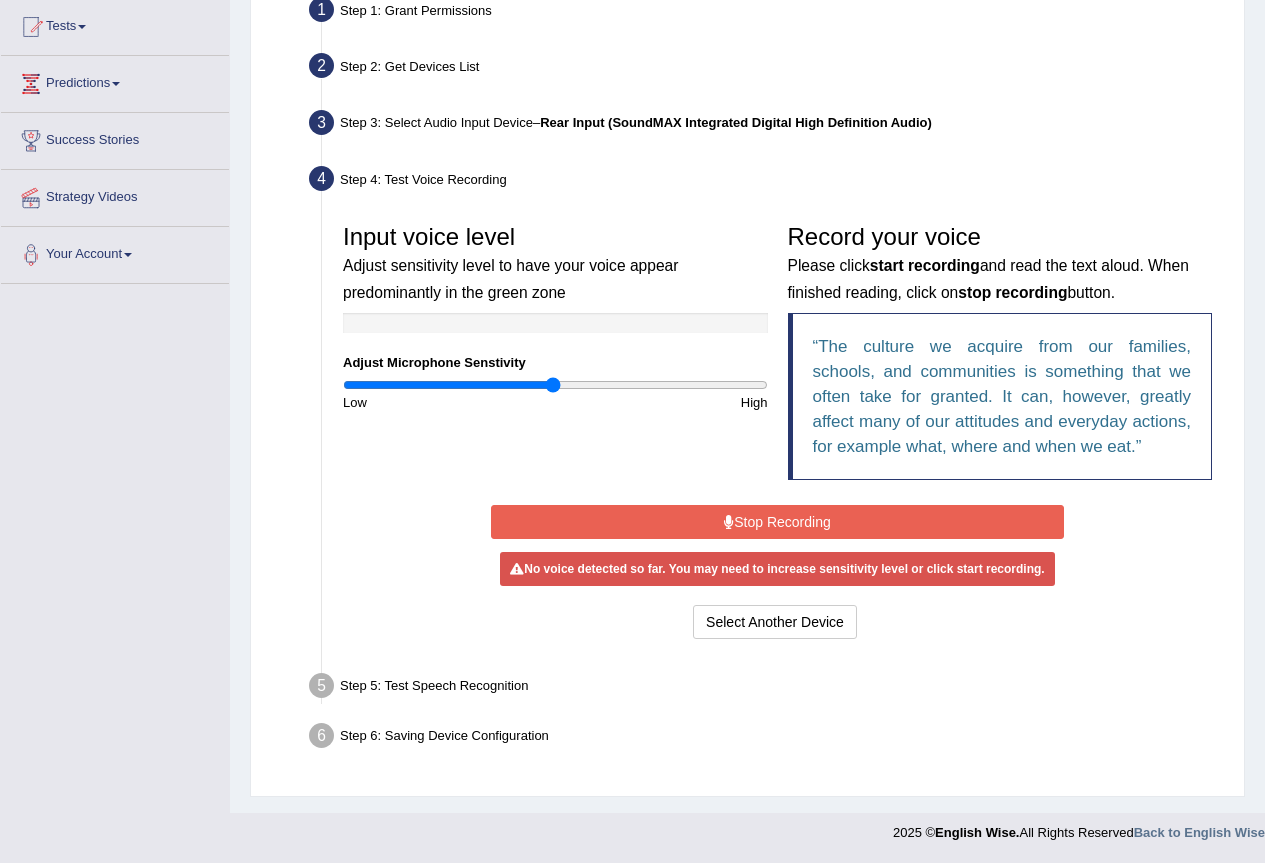 click on "Stop Recording" at bounding box center [777, 522] 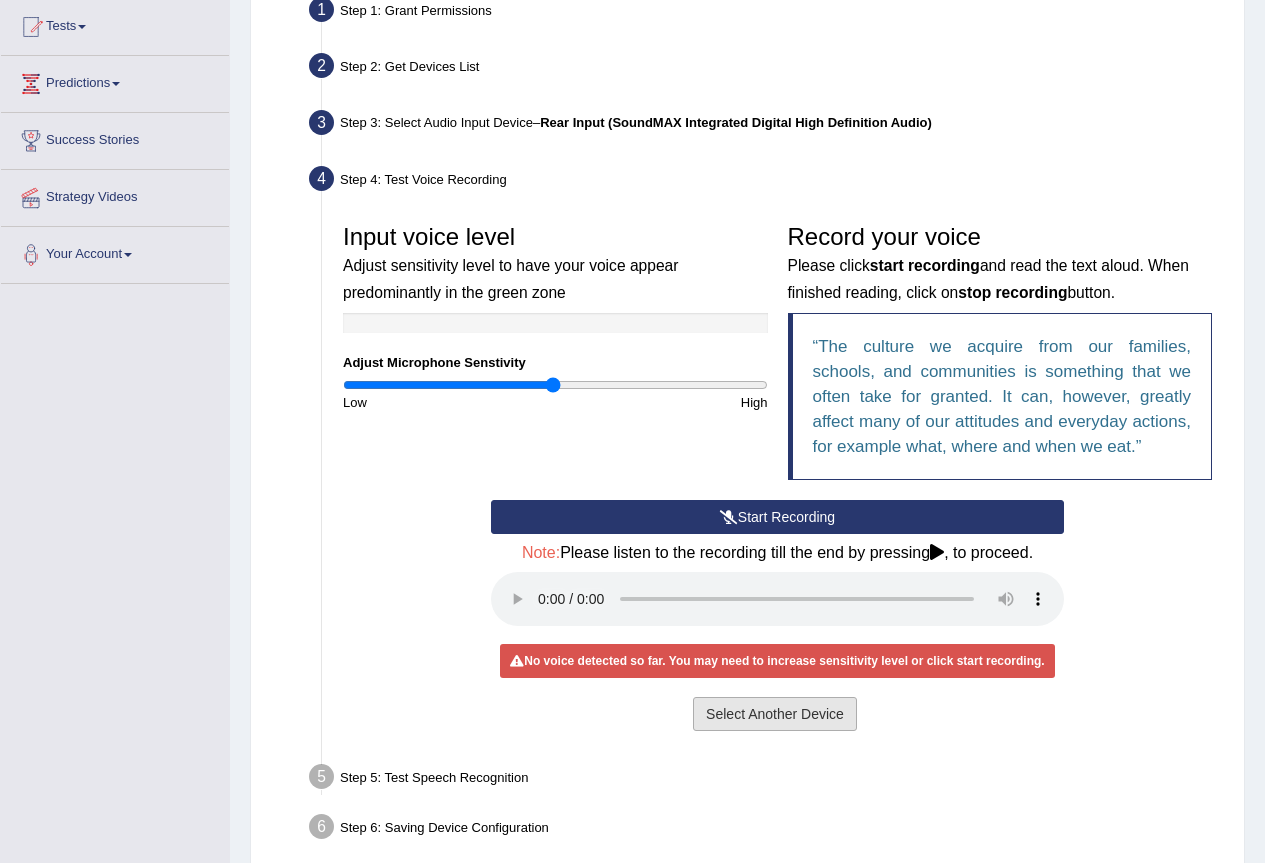 click on "Select Another Device" at bounding box center (775, 714) 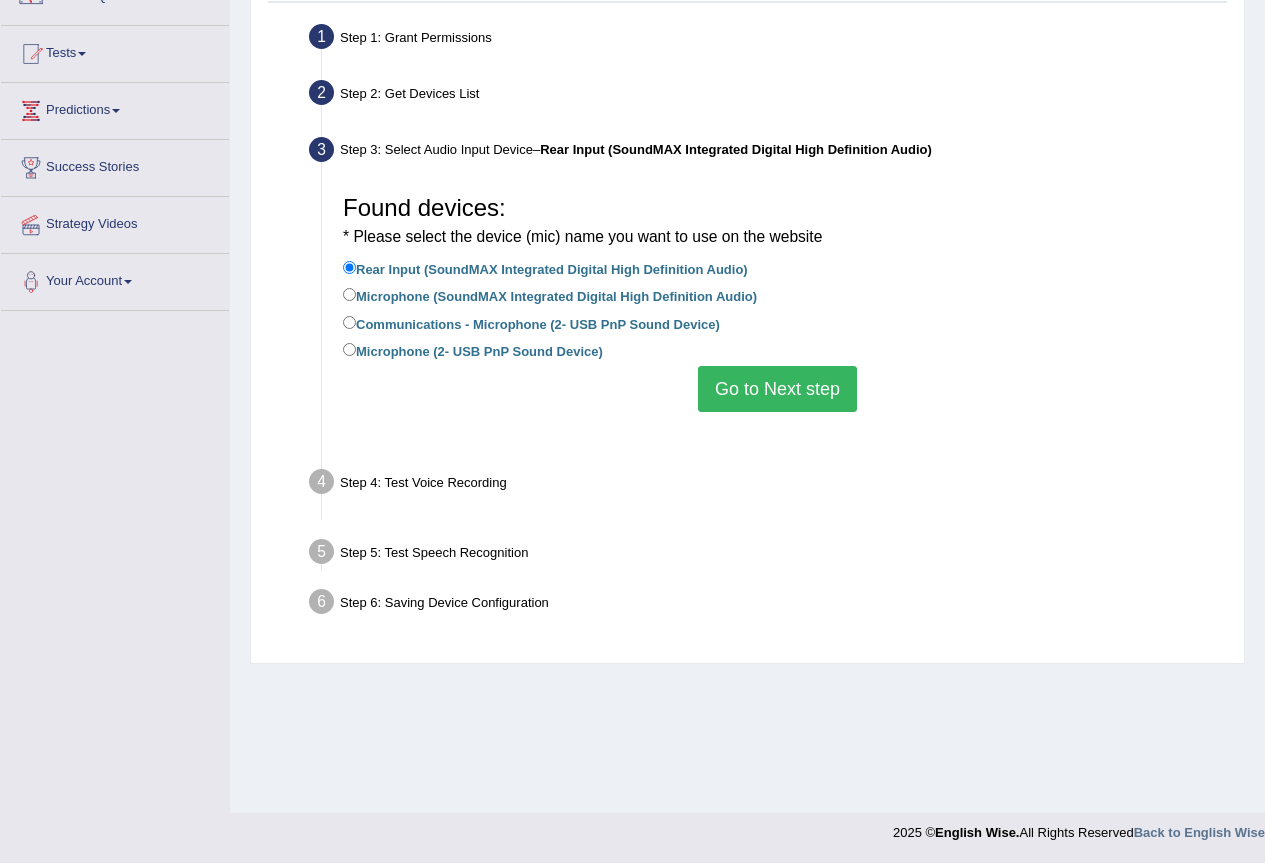 scroll, scrollTop: 187, scrollLeft: 0, axis: vertical 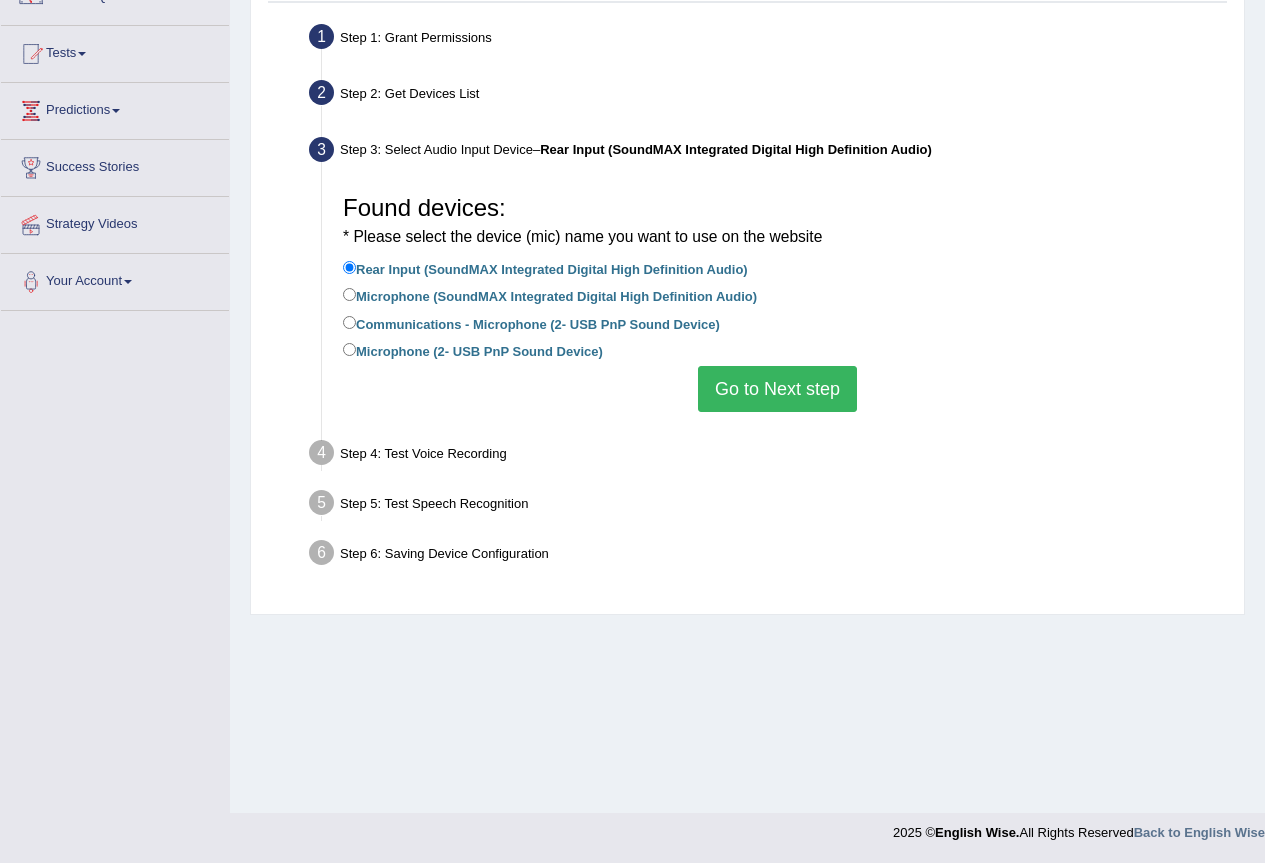 click on "Go to Next step" at bounding box center [777, 389] 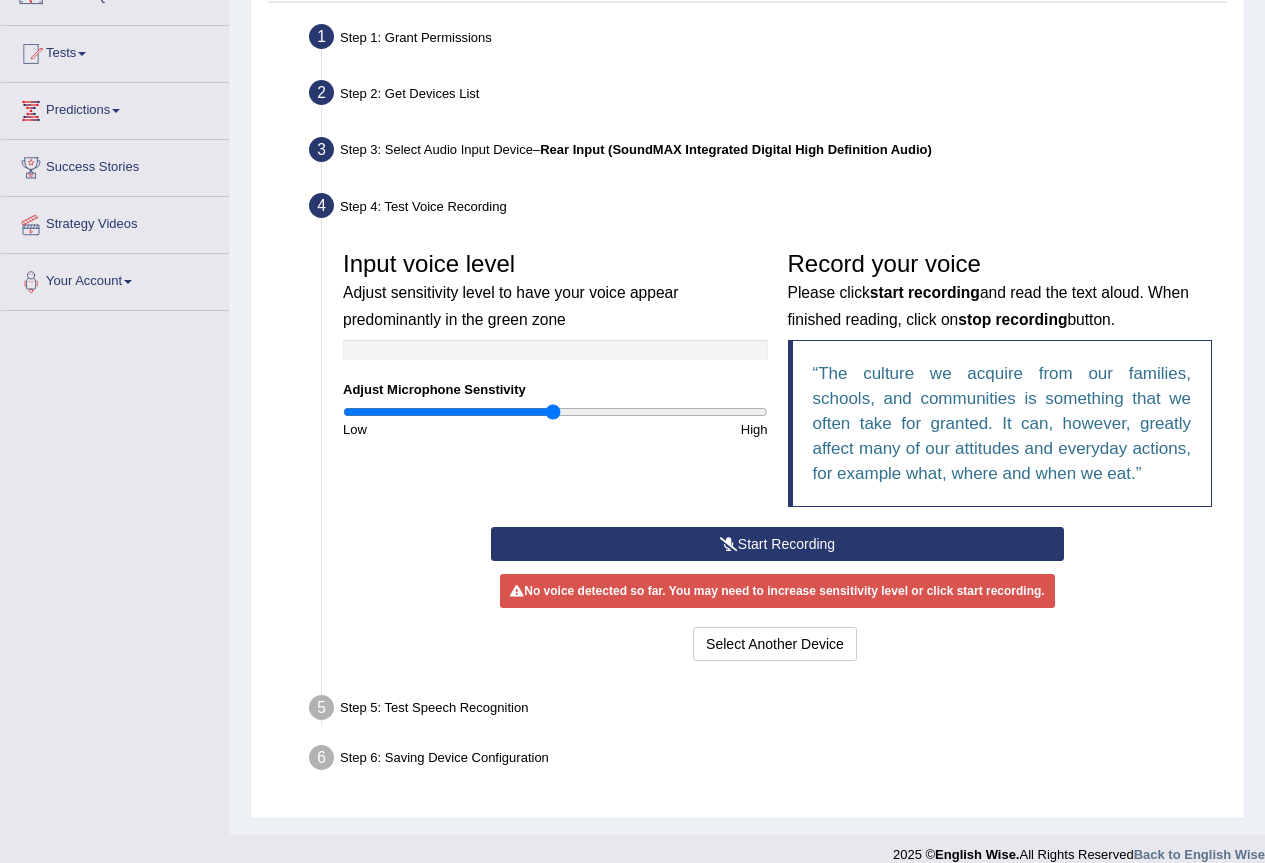 click on "Start Recording" at bounding box center (777, 544) 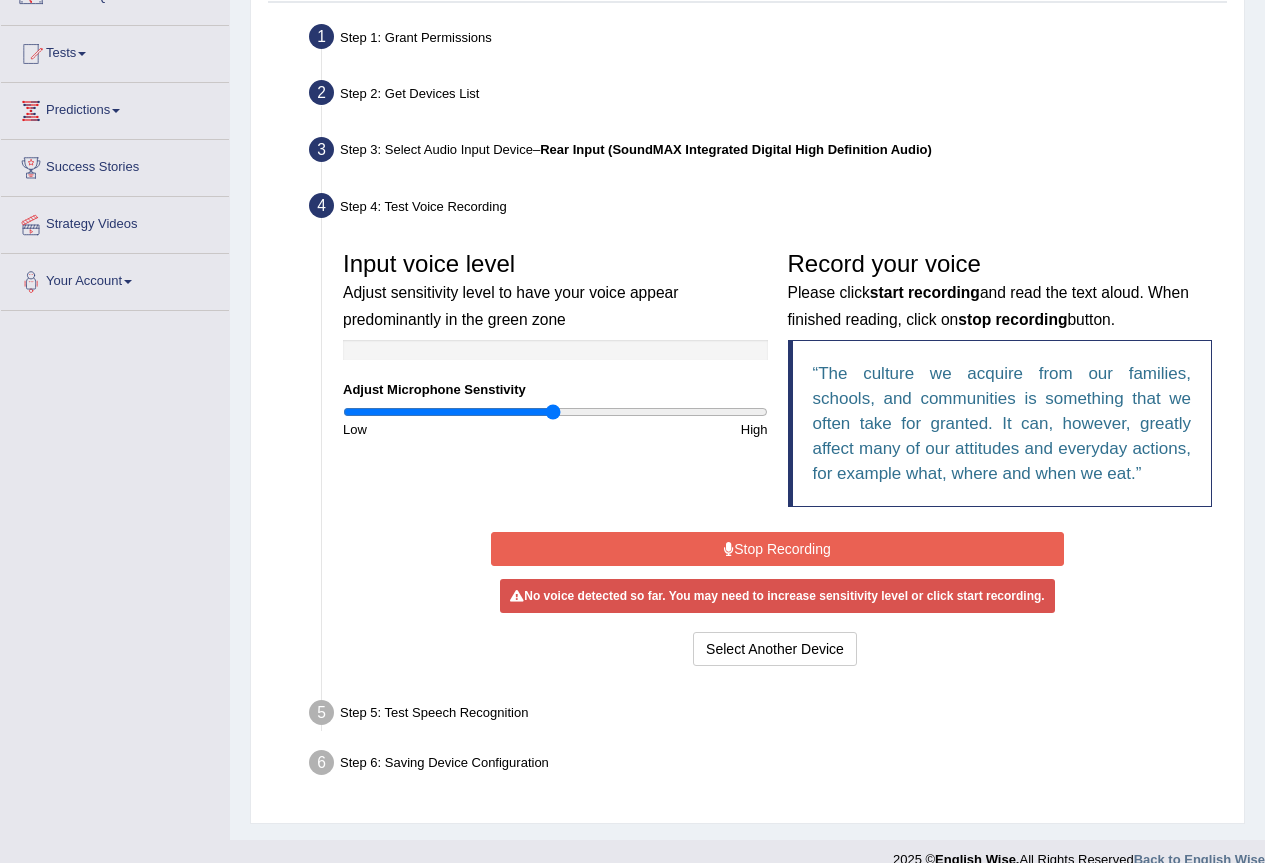 click on "Stop Recording" at bounding box center [777, 549] 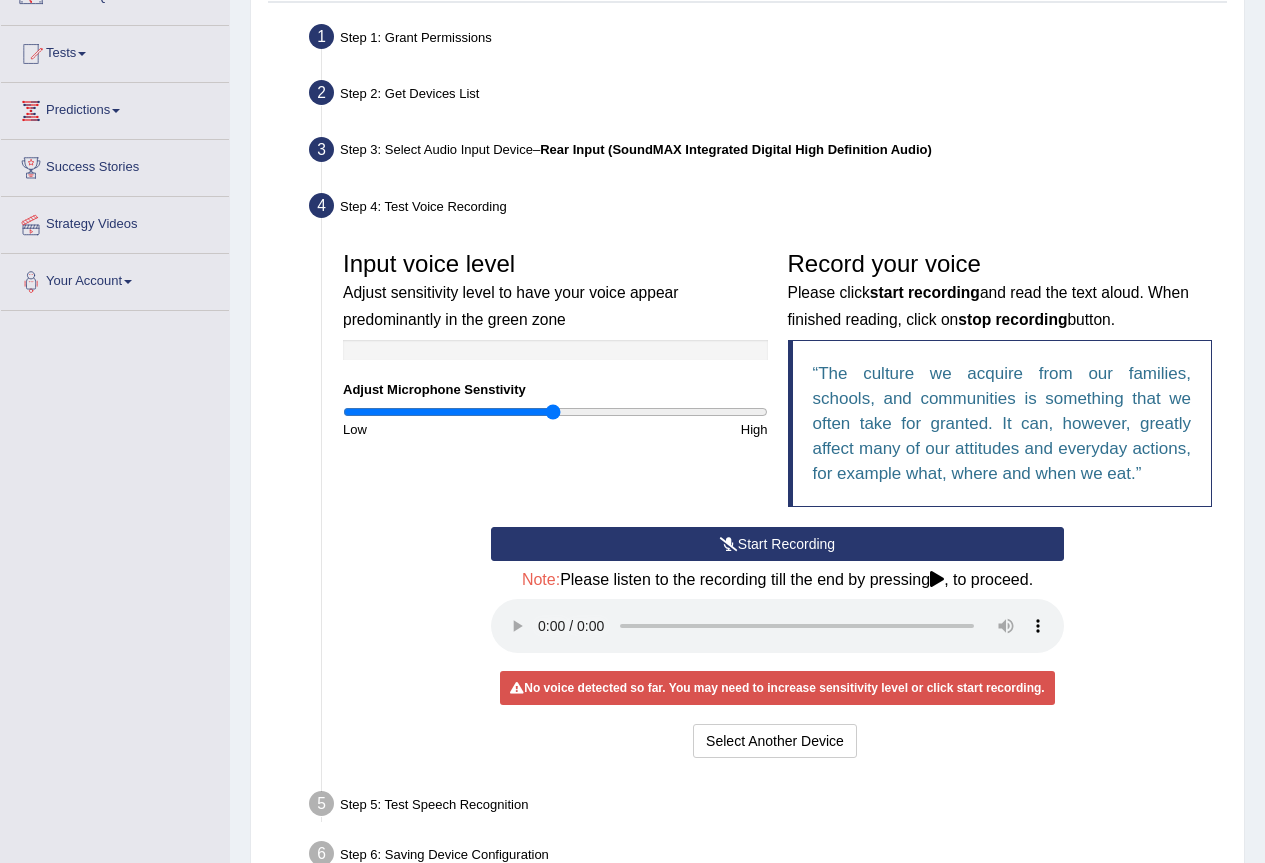 scroll, scrollTop: 305, scrollLeft: 0, axis: vertical 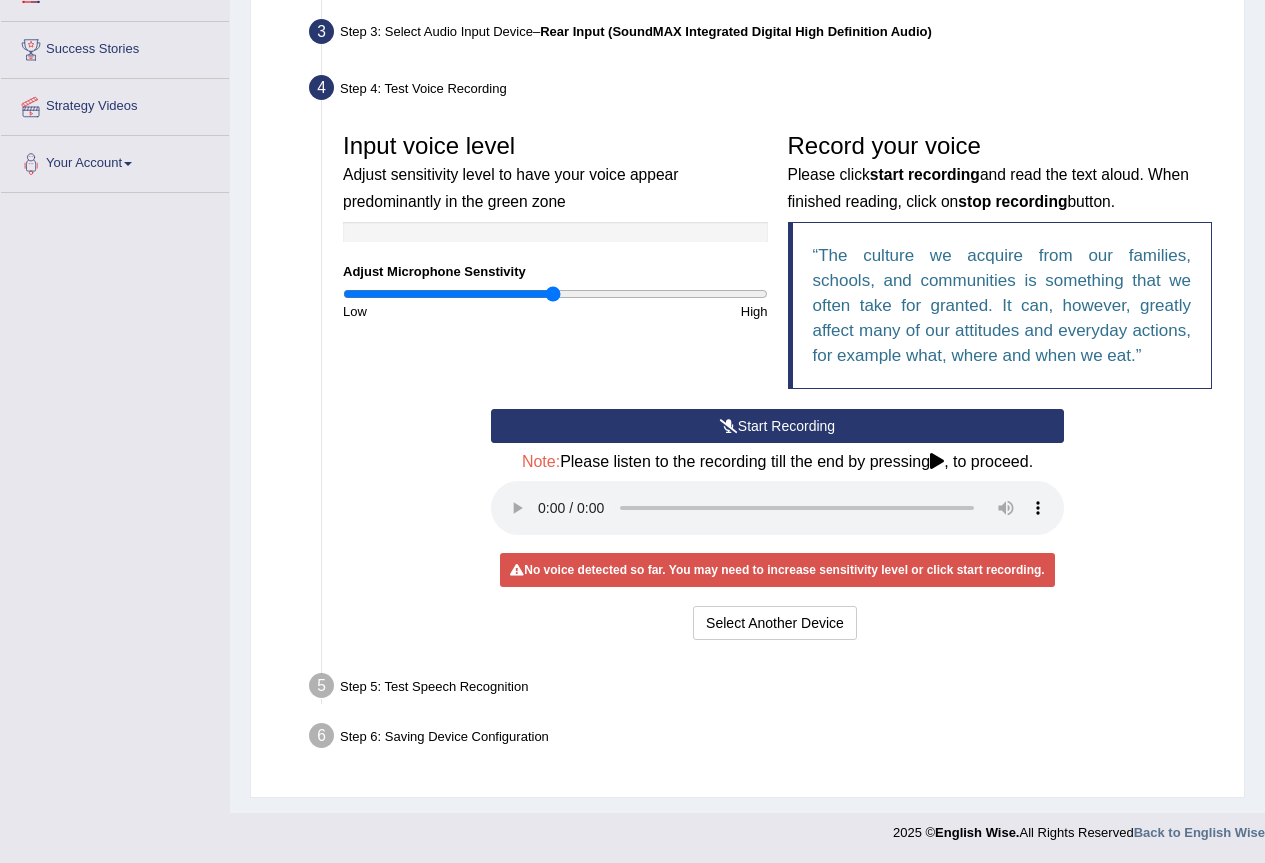 click on "Step 5: Test Speech Recognition" at bounding box center (767, 689) 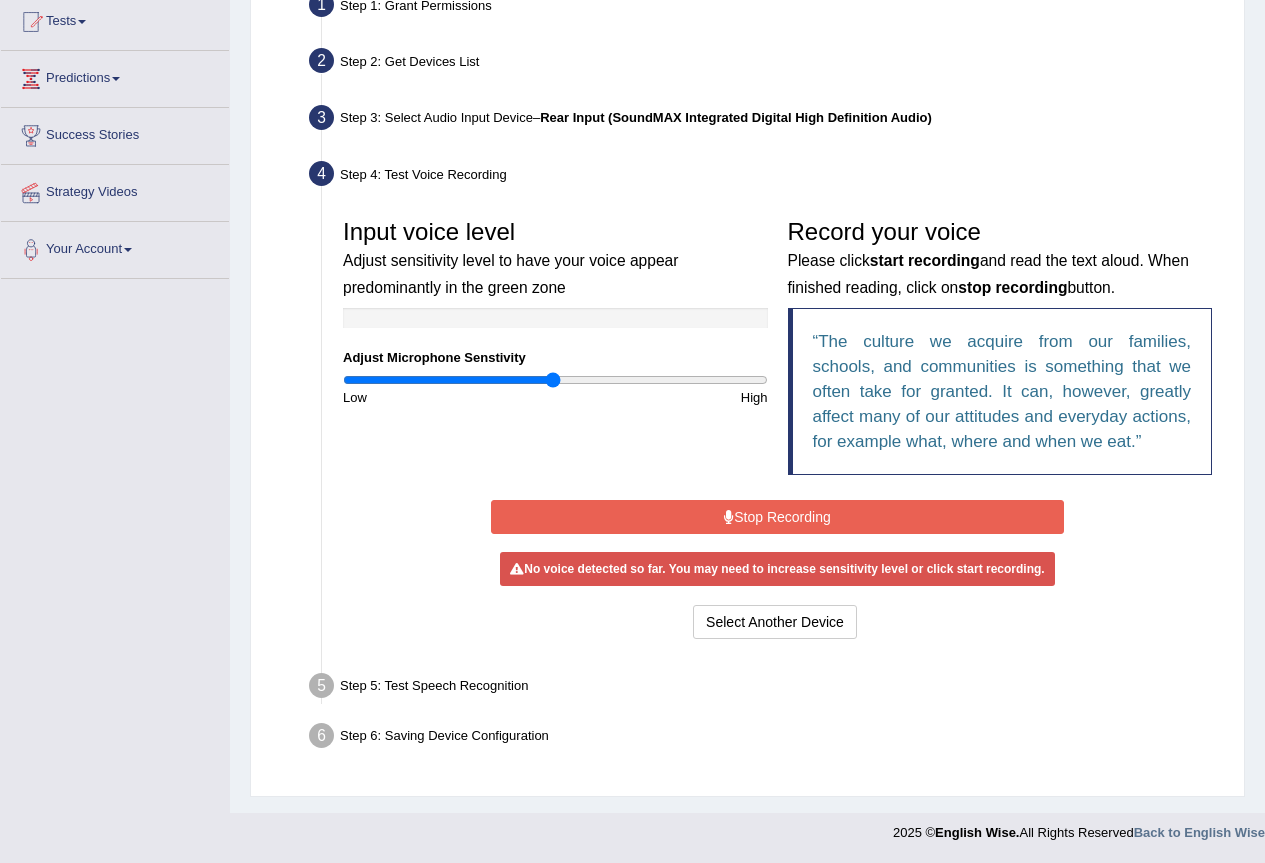 scroll, scrollTop: 214, scrollLeft: 0, axis: vertical 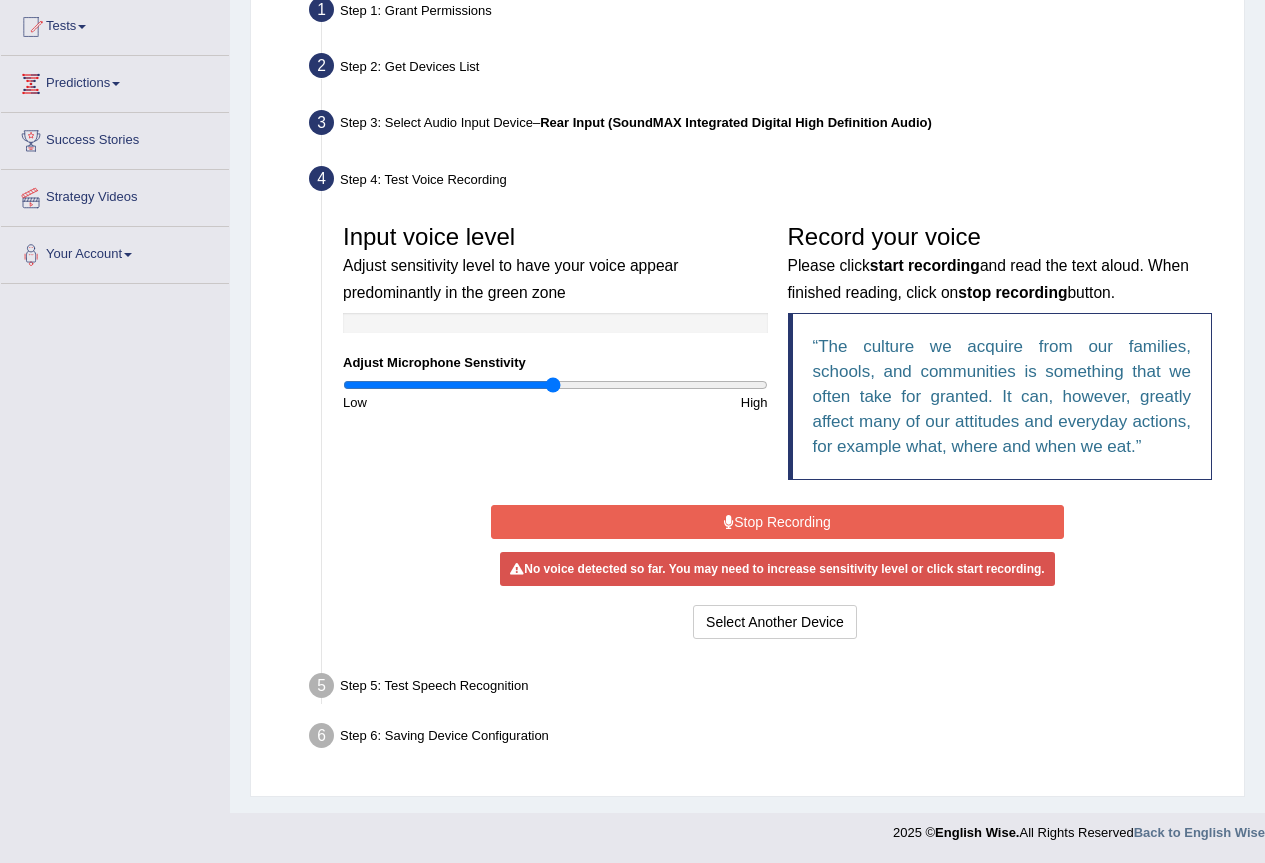 drag, startPoint x: 651, startPoint y: 555, endPoint x: 657, endPoint y: 544, distance: 12.529964 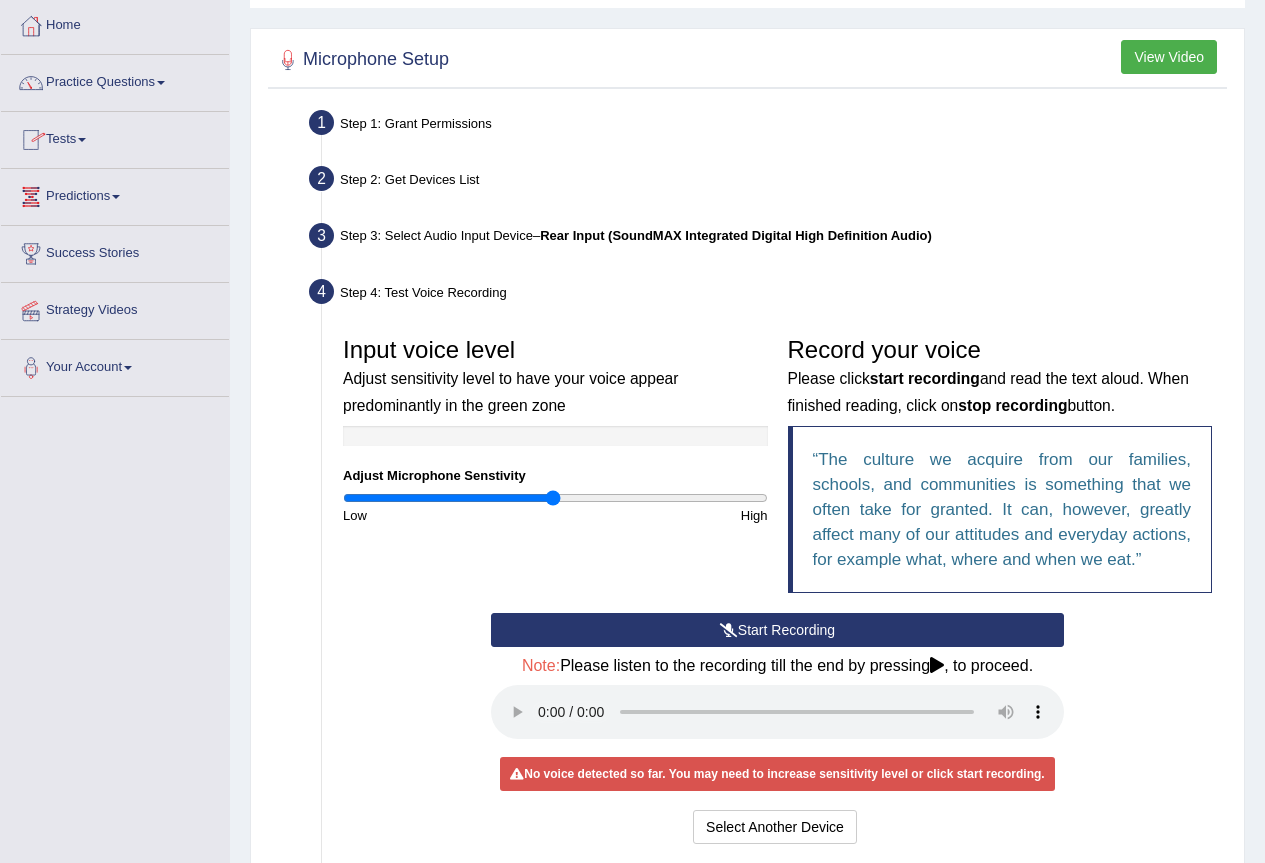 scroll, scrollTop: 0, scrollLeft: 0, axis: both 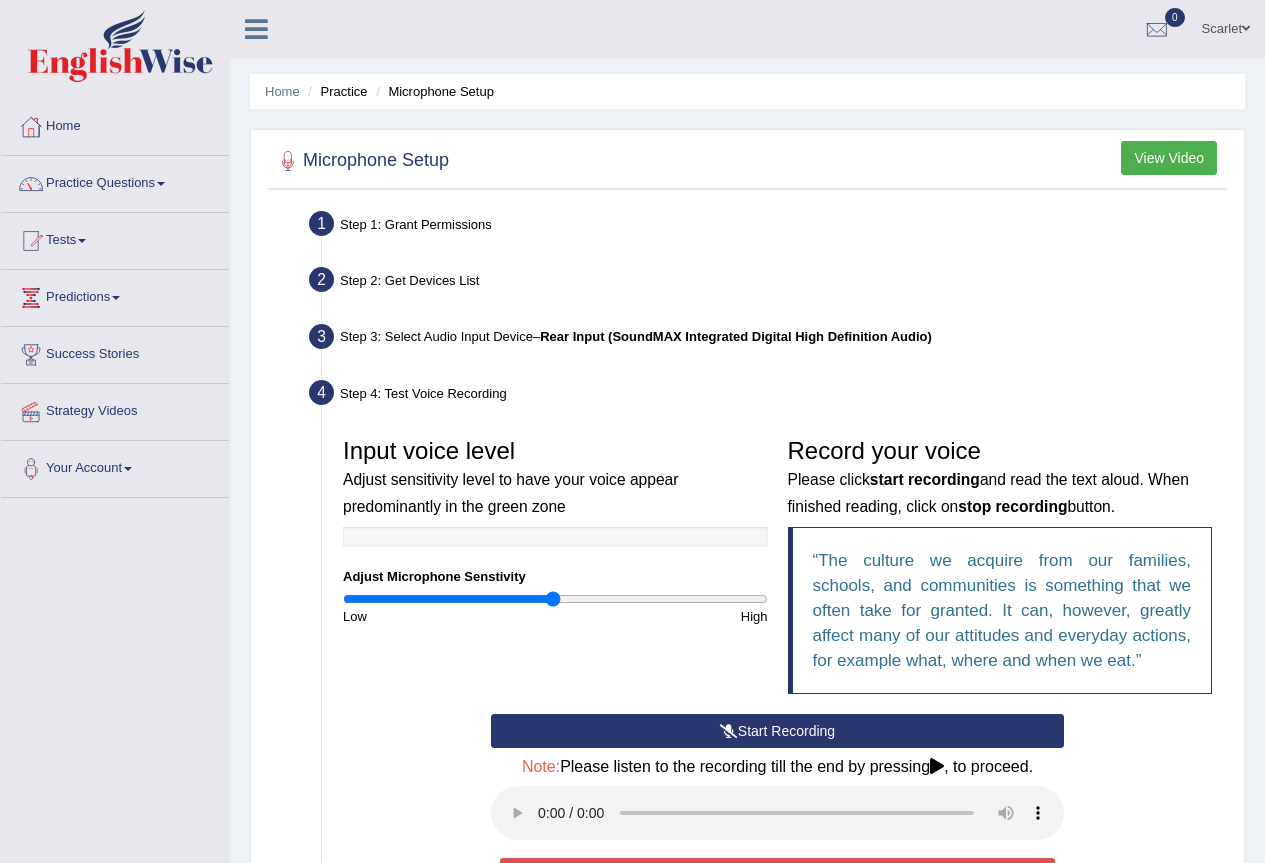 click on "Scarlet" at bounding box center [1226, 26] 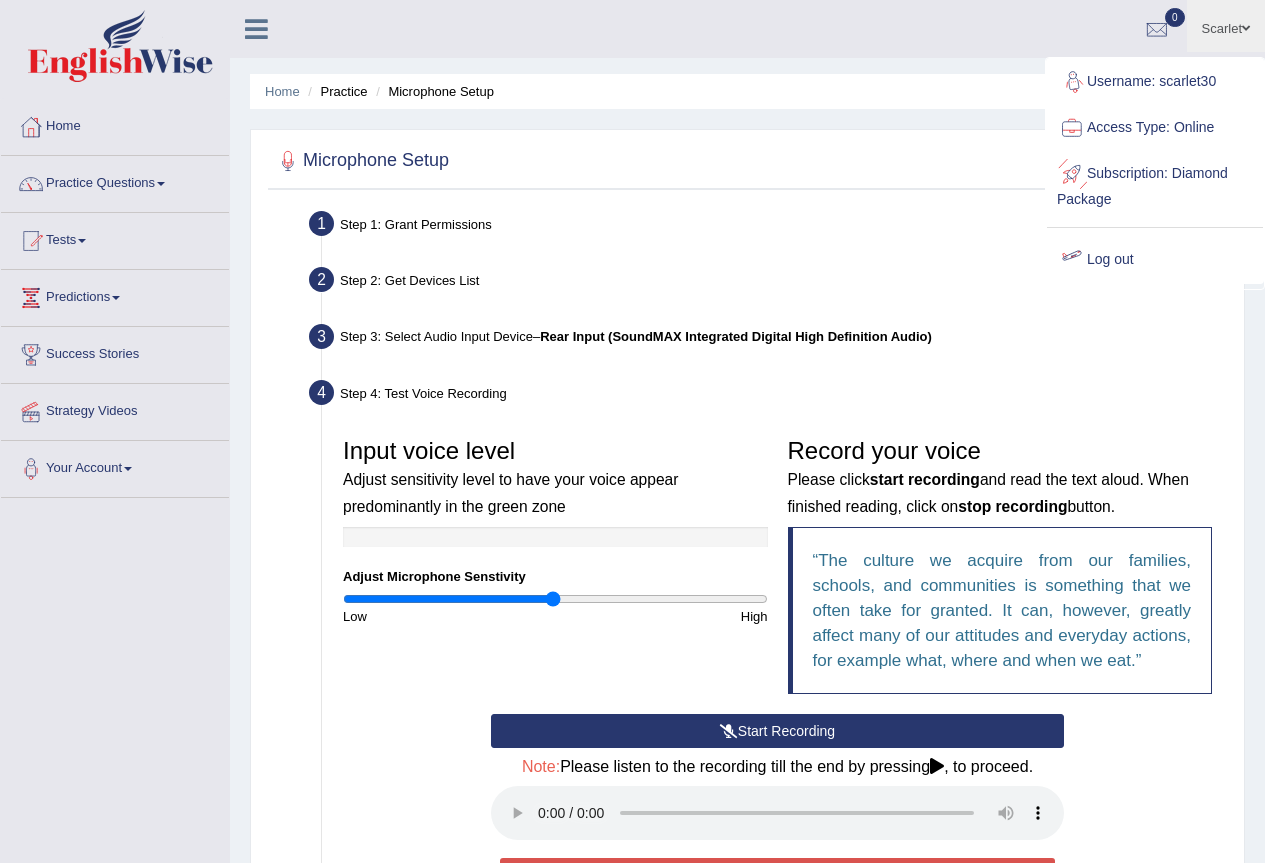 click on "Log out" at bounding box center (1155, 260) 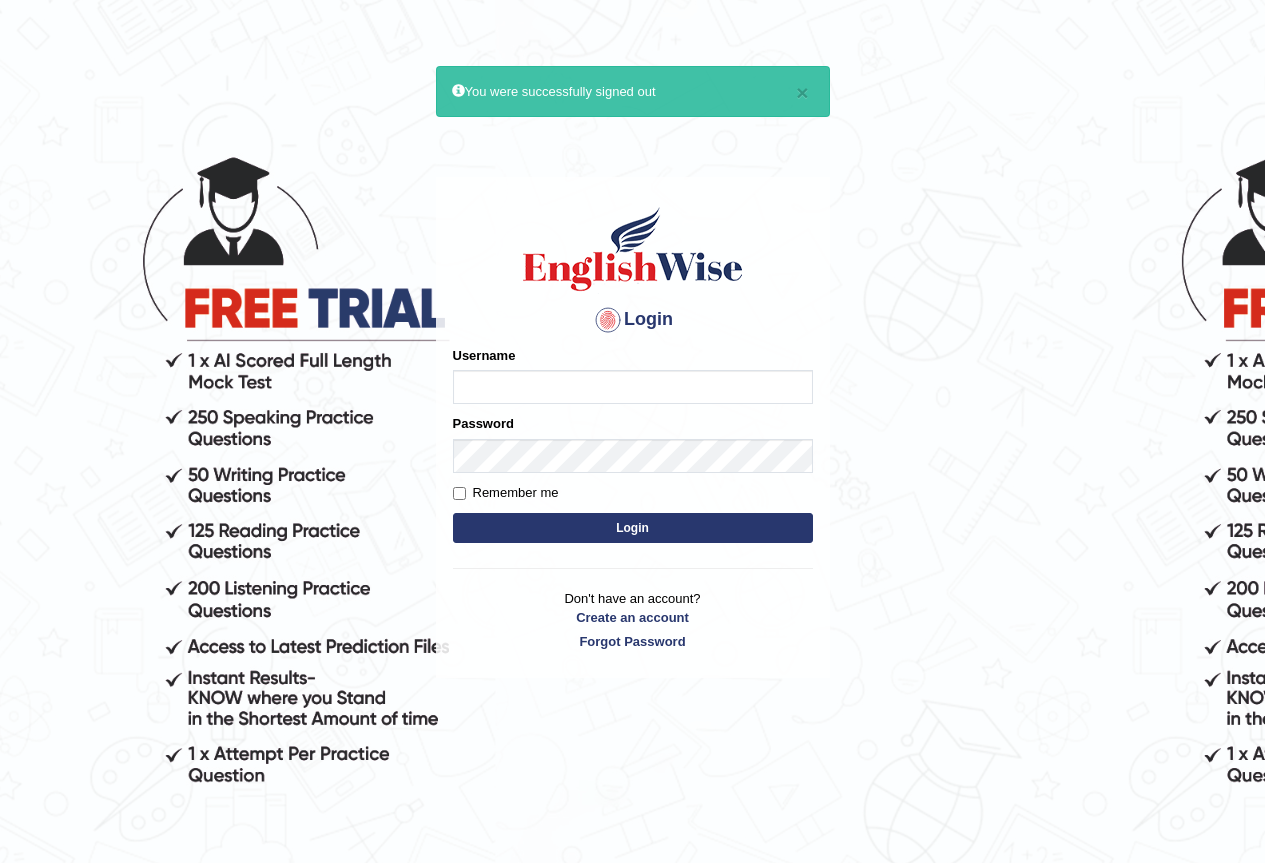 scroll, scrollTop: 0, scrollLeft: 0, axis: both 